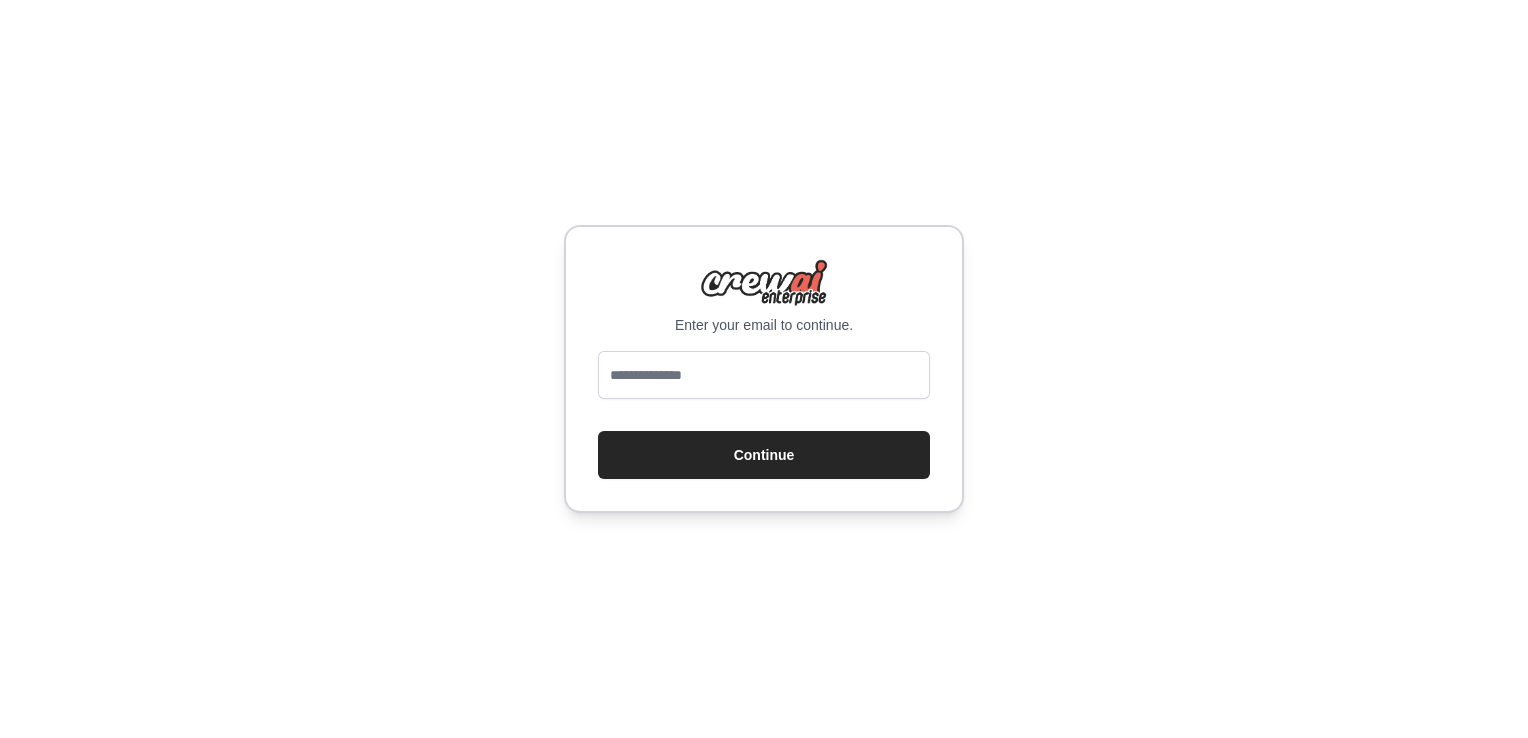 type on "**********" 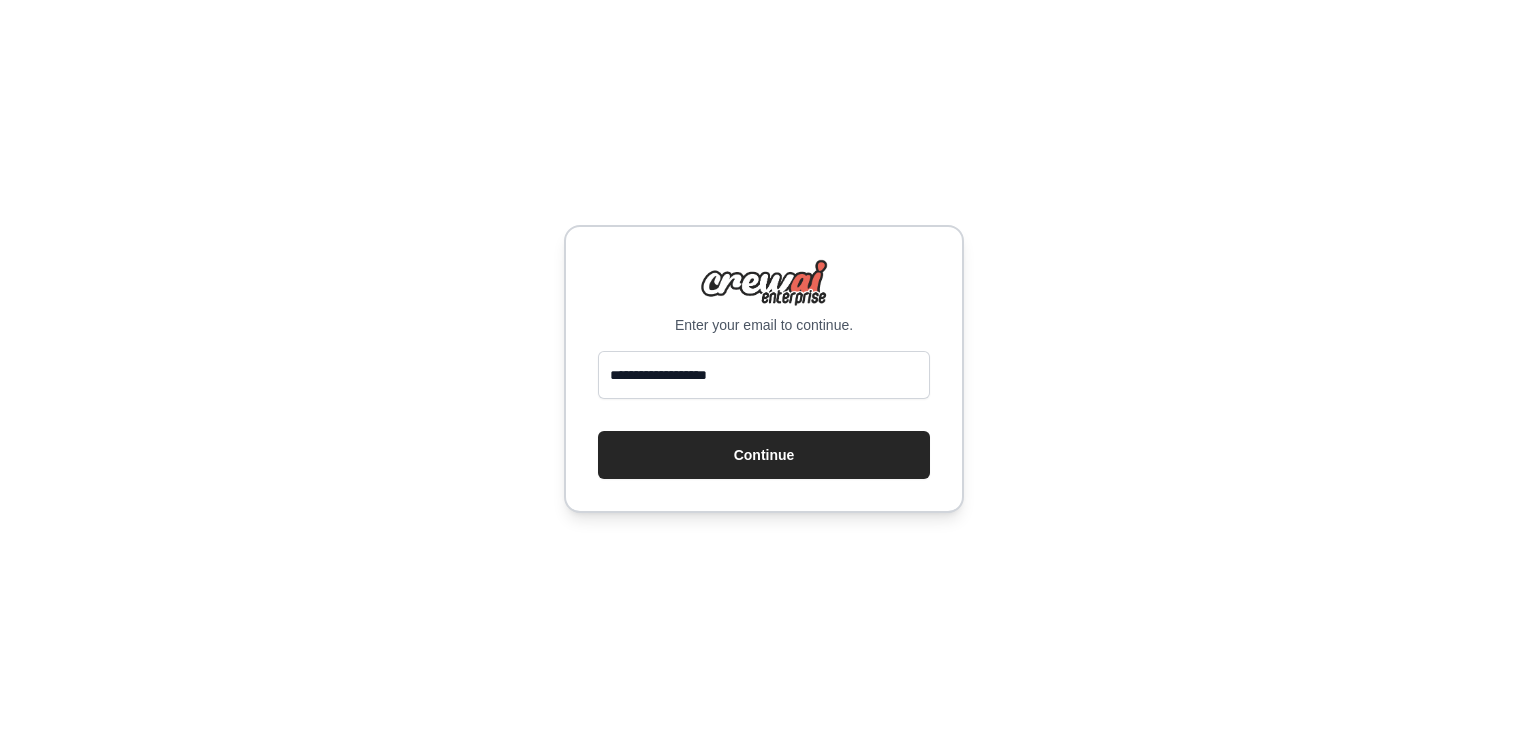 scroll, scrollTop: 0, scrollLeft: 0, axis: both 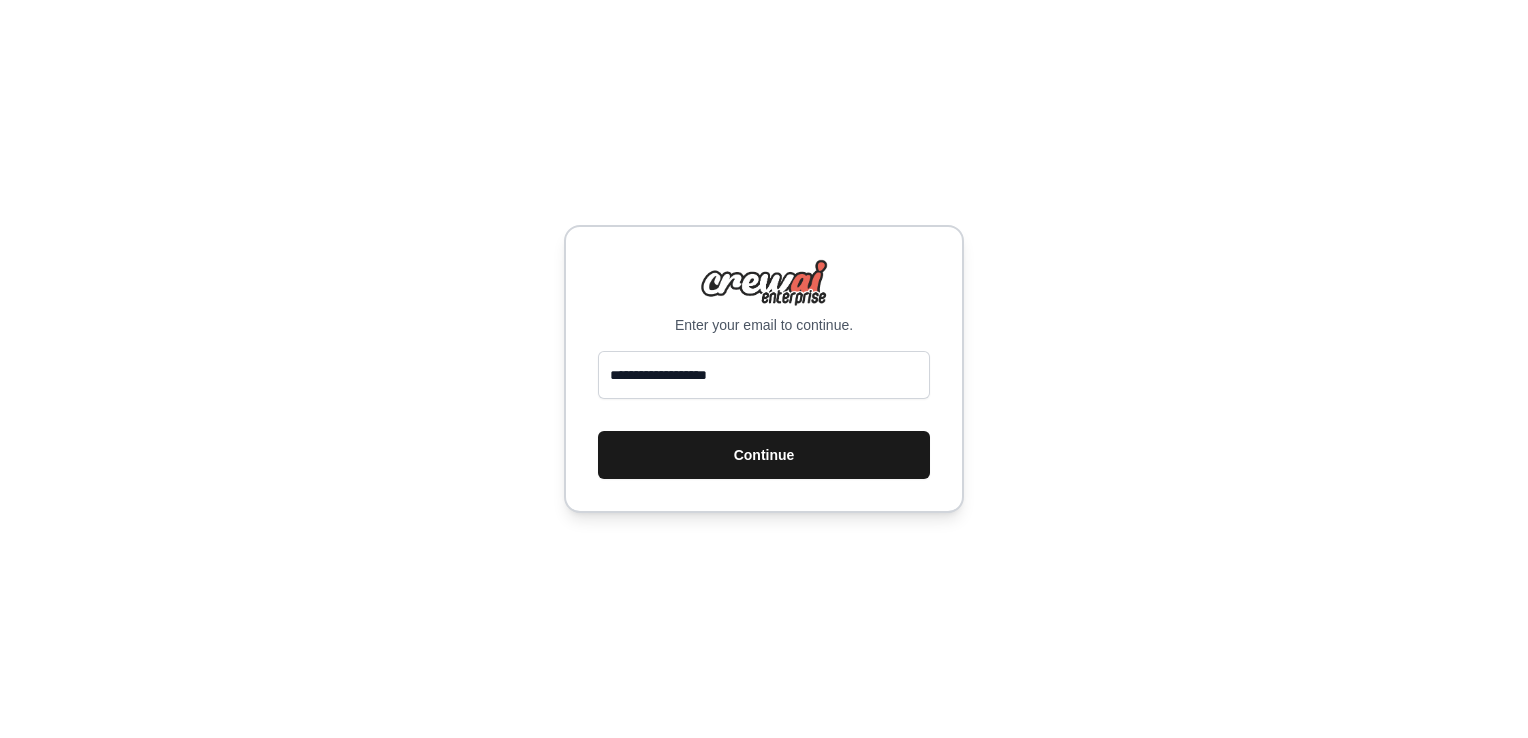 click on "Continue" at bounding box center [764, 455] 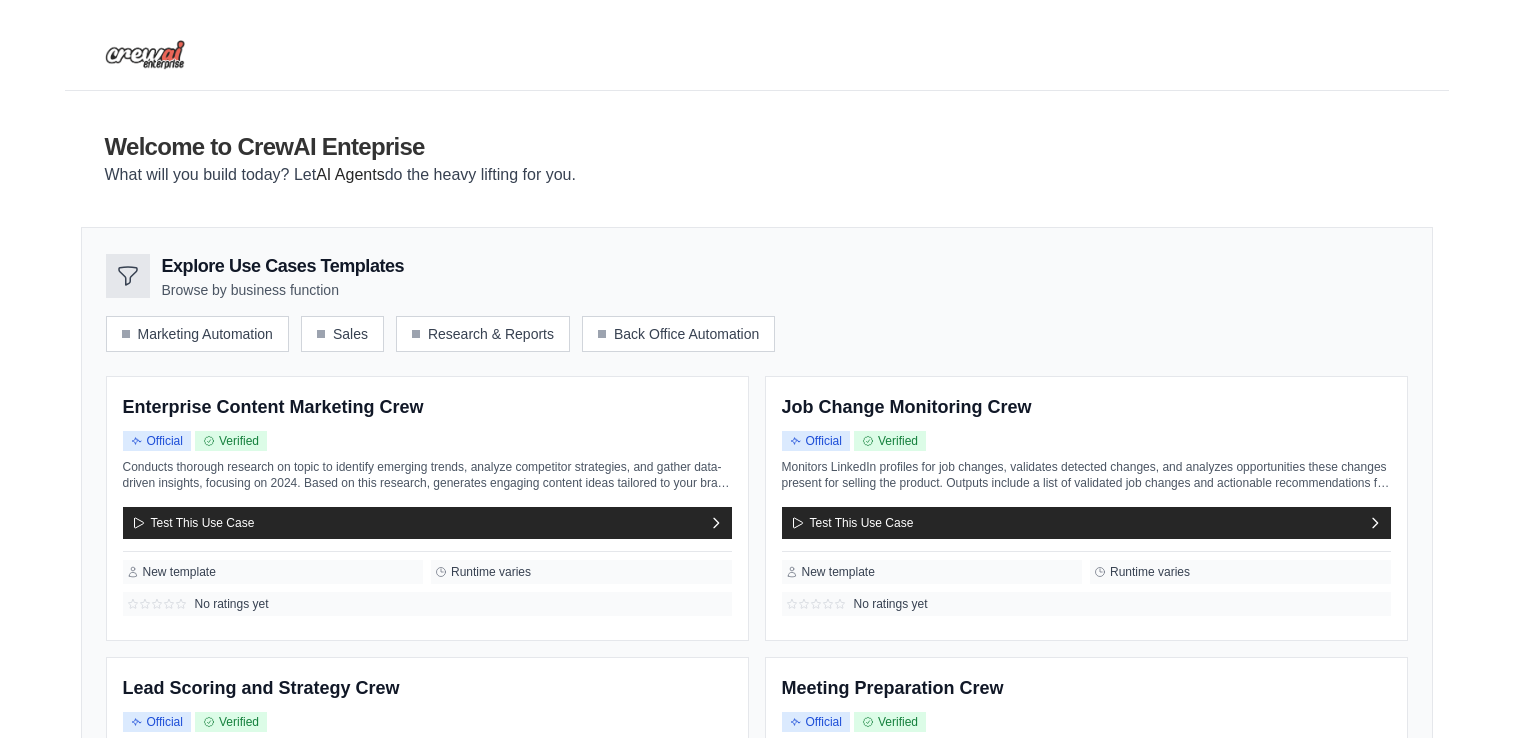 scroll, scrollTop: 0, scrollLeft: 0, axis: both 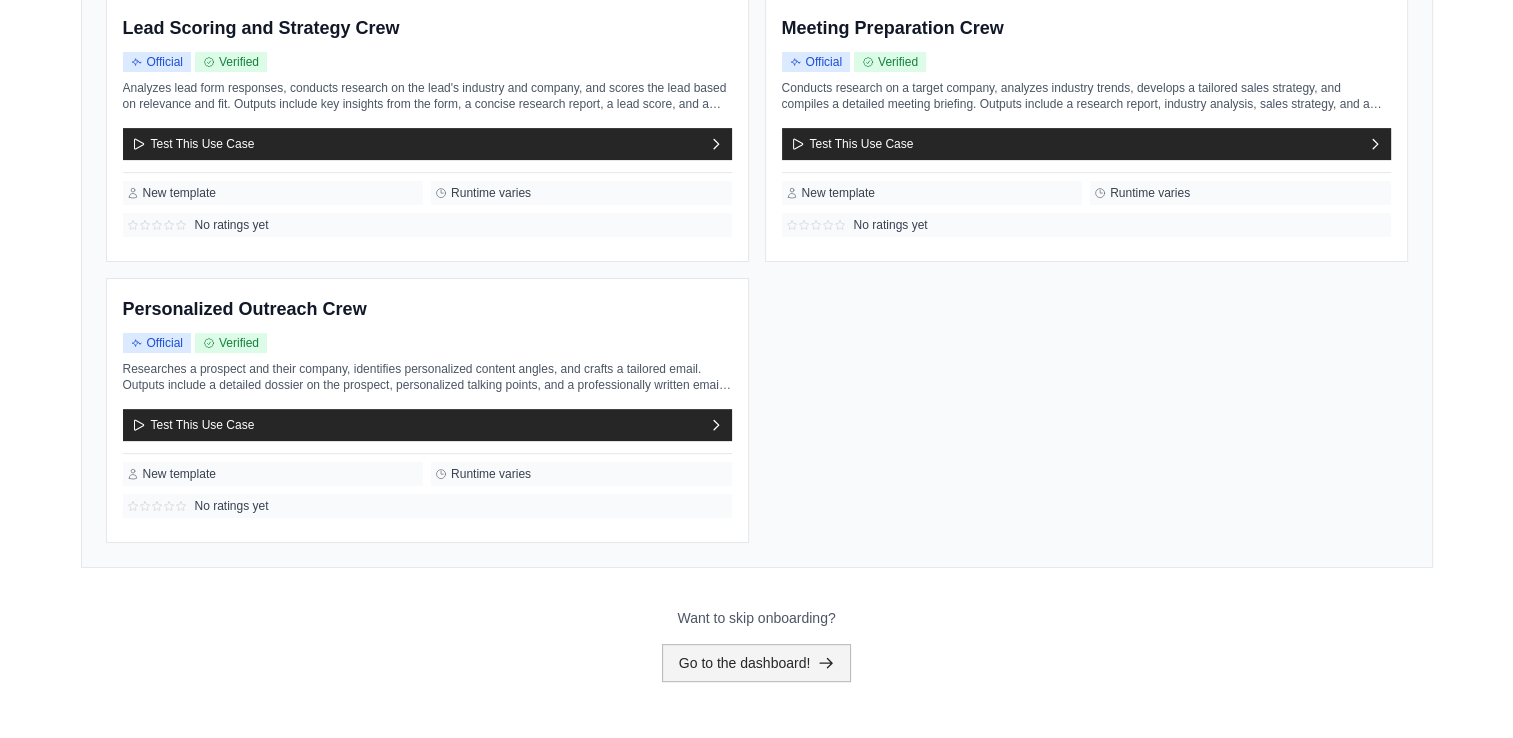 click on "Go to the dashboard!" at bounding box center (757, 663) 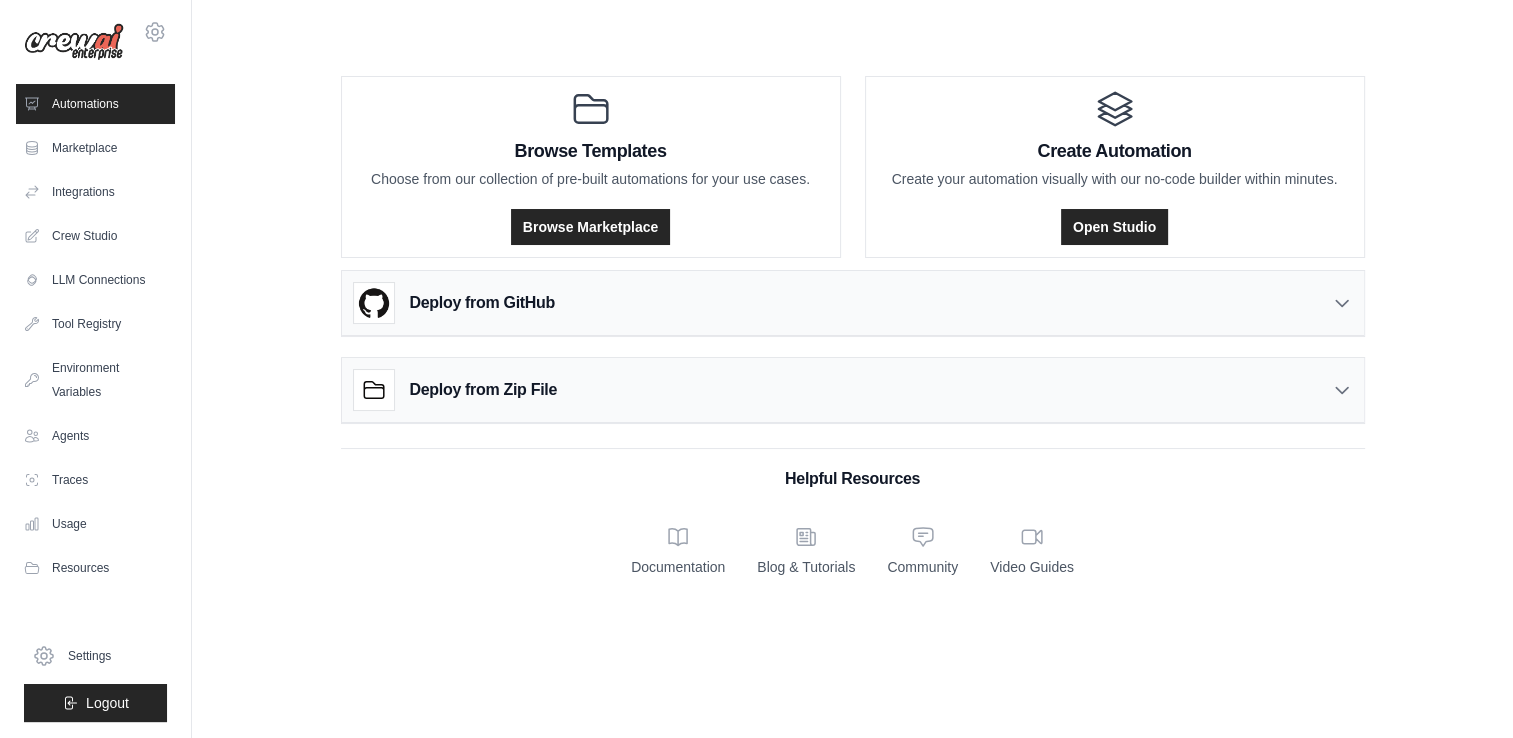 scroll, scrollTop: 0, scrollLeft: 0, axis: both 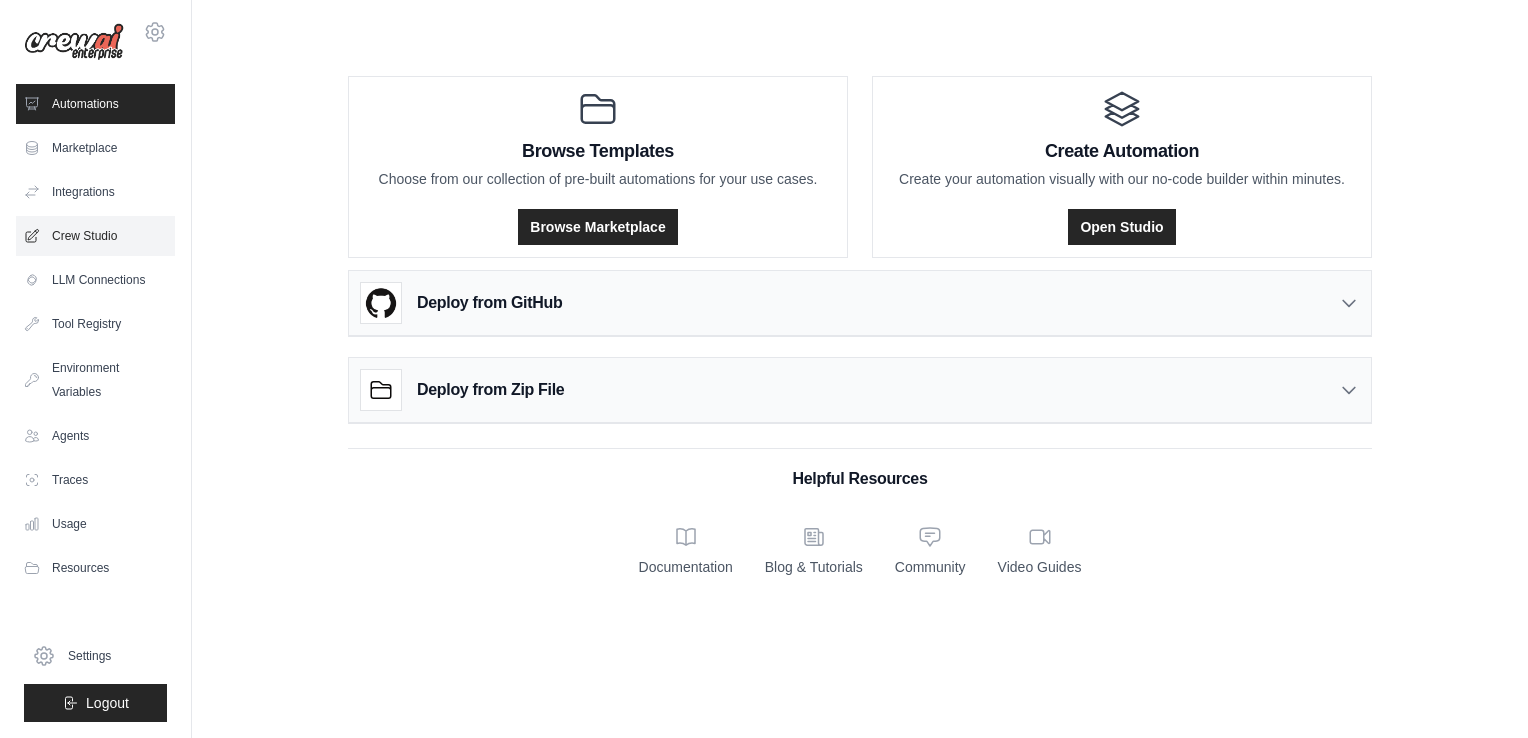 click on "Crew Studio" at bounding box center (95, 236) 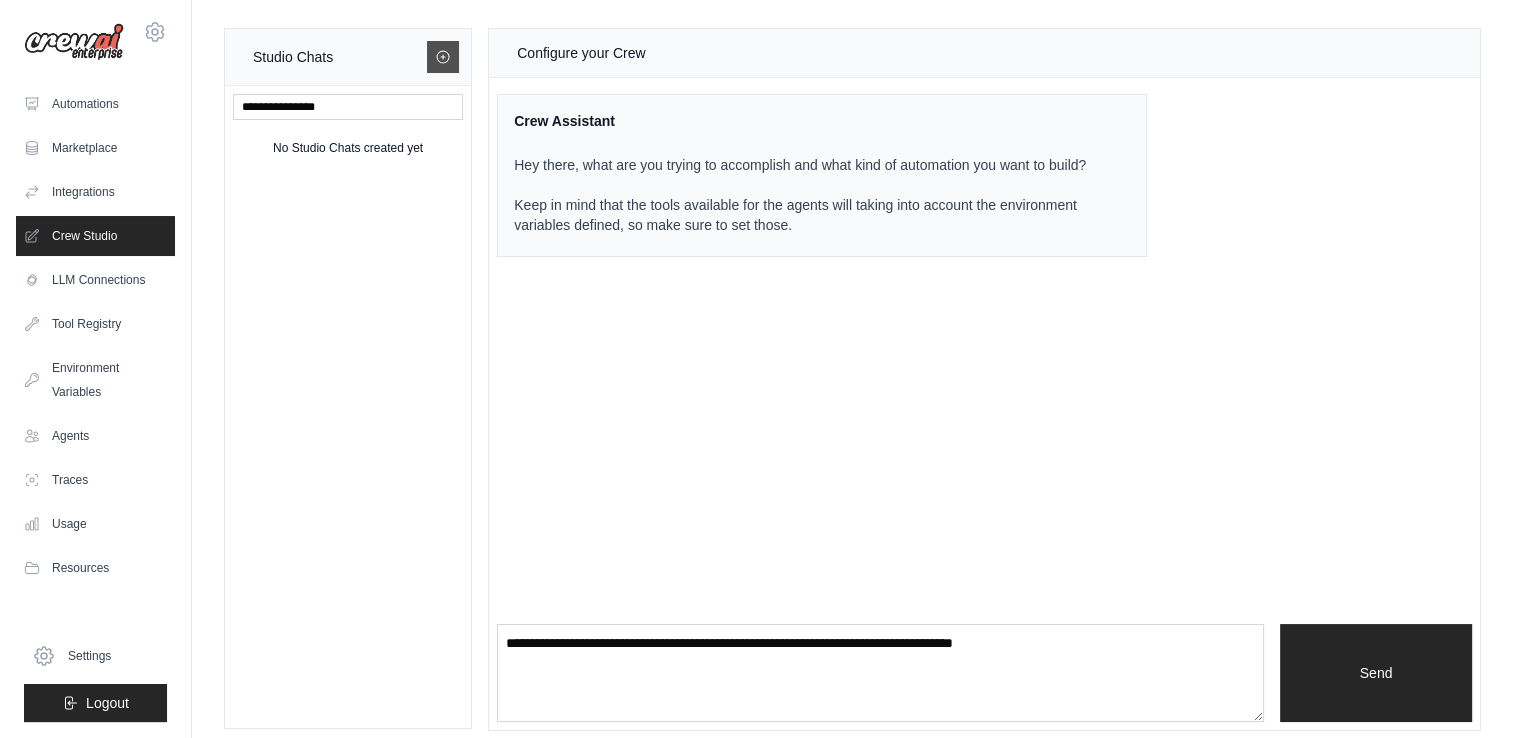 click 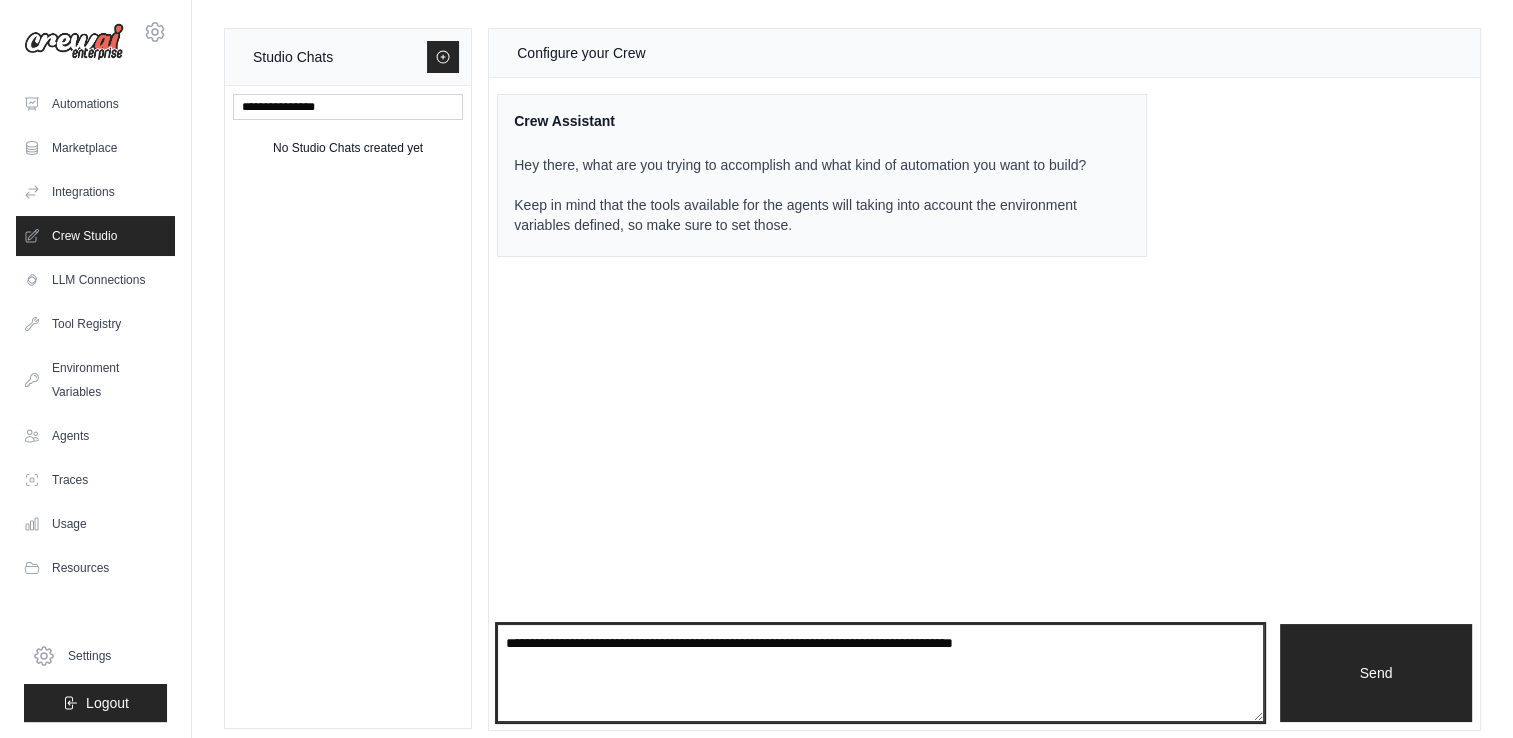 click at bounding box center [880, 673] 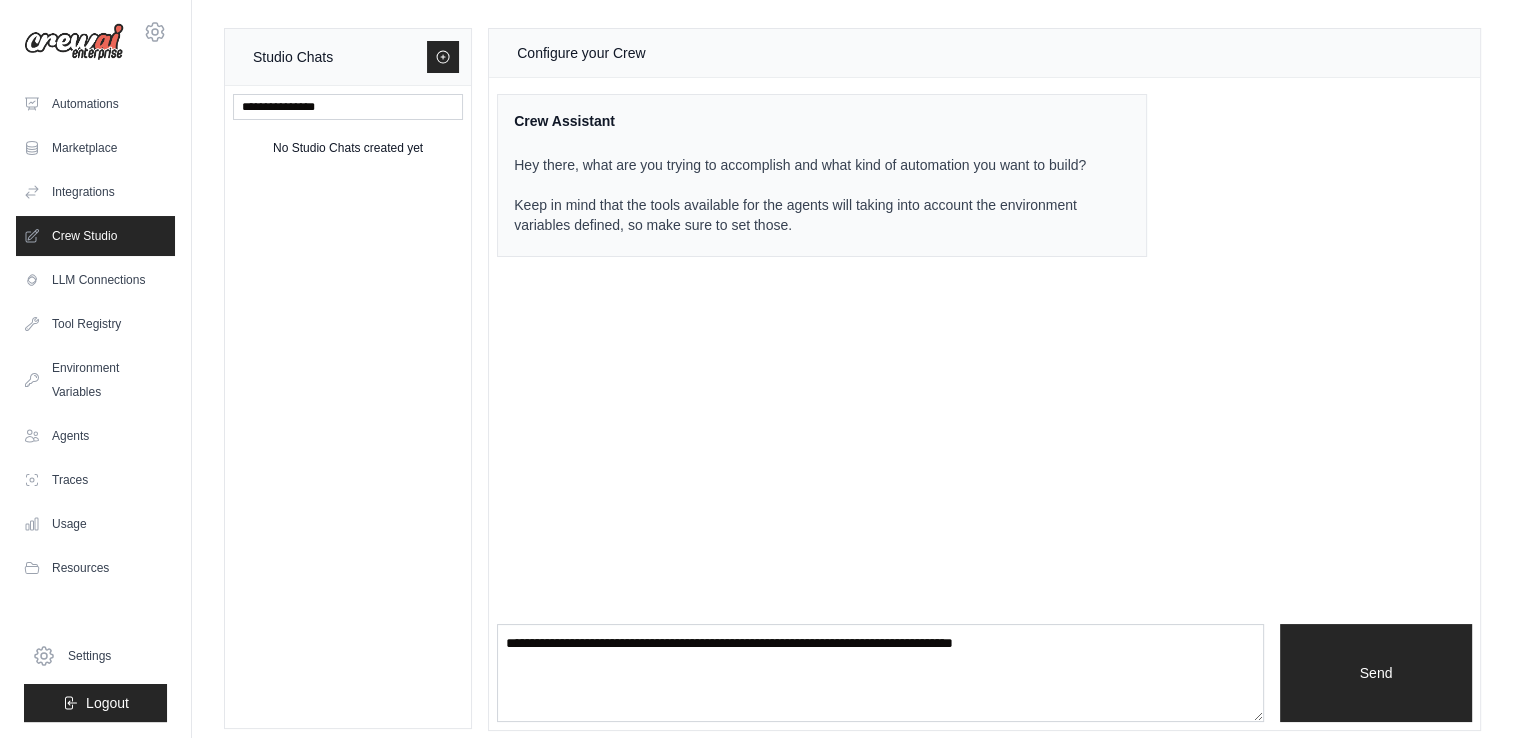 click on "Configure your Crew" at bounding box center [581, 53] 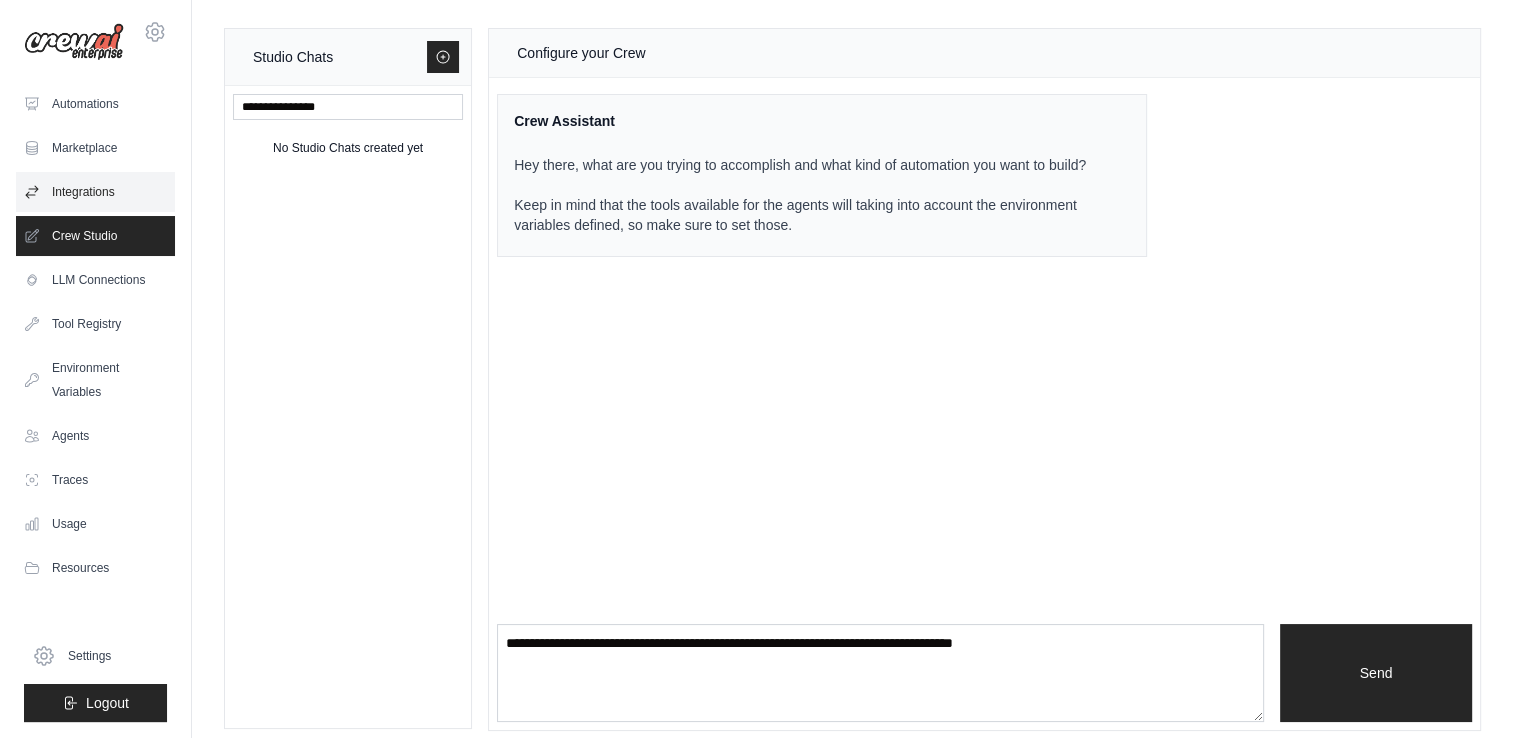 click on "Integrations" at bounding box center [95, 192] 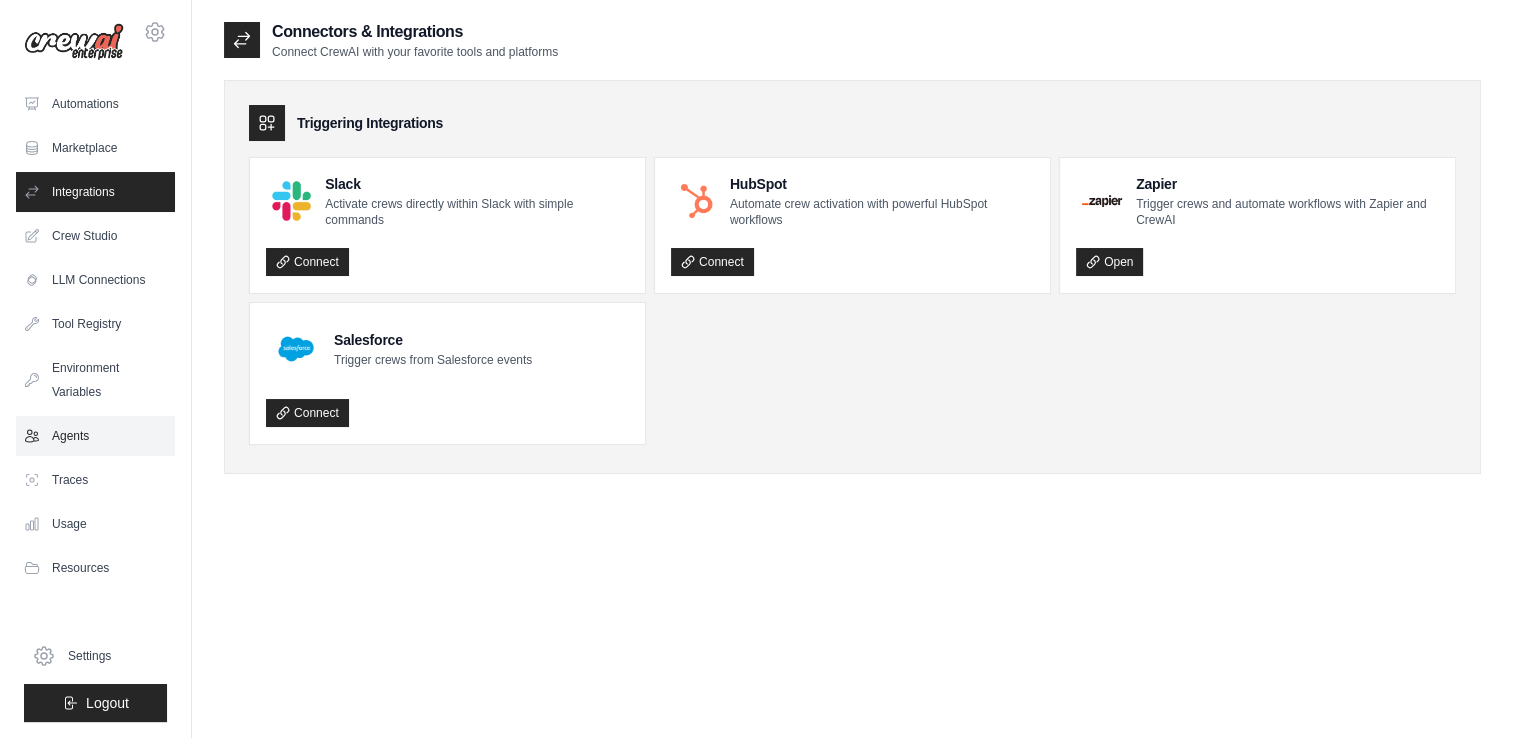 click on "Agents" at bounding box center (95, 436) 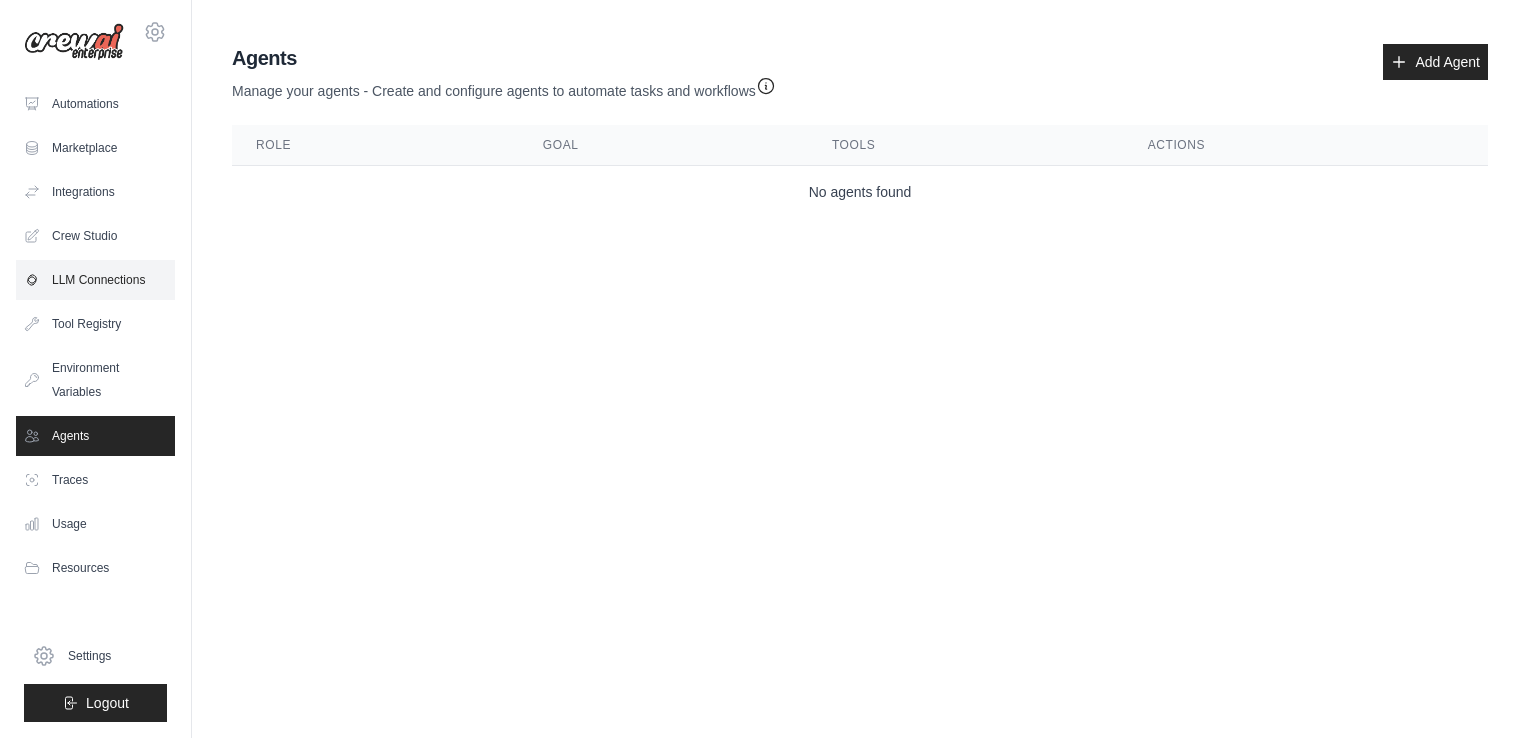 click on "LLM Connections" at bounding box center (95, 280) 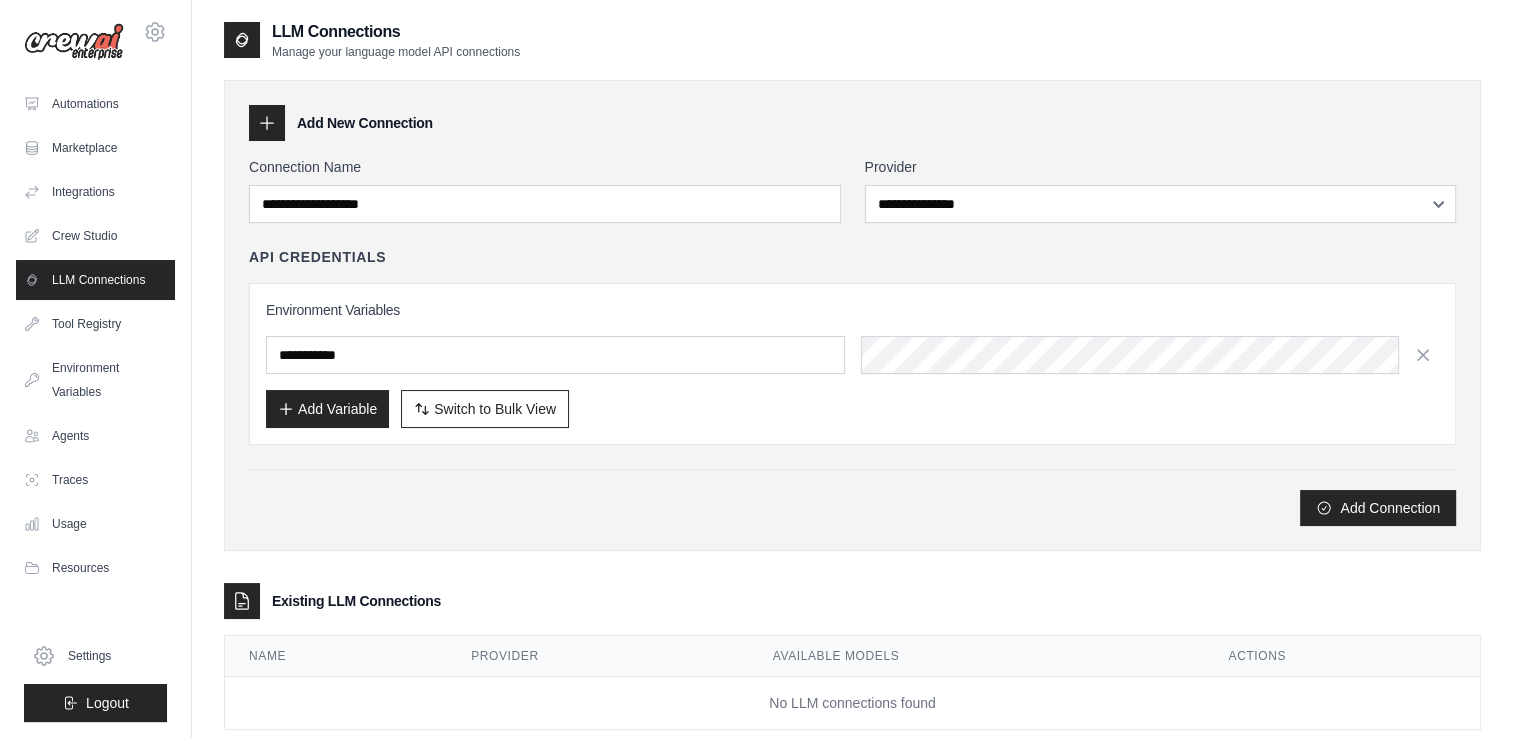 click on "LLM Connections" at bounding box center (95, 280) 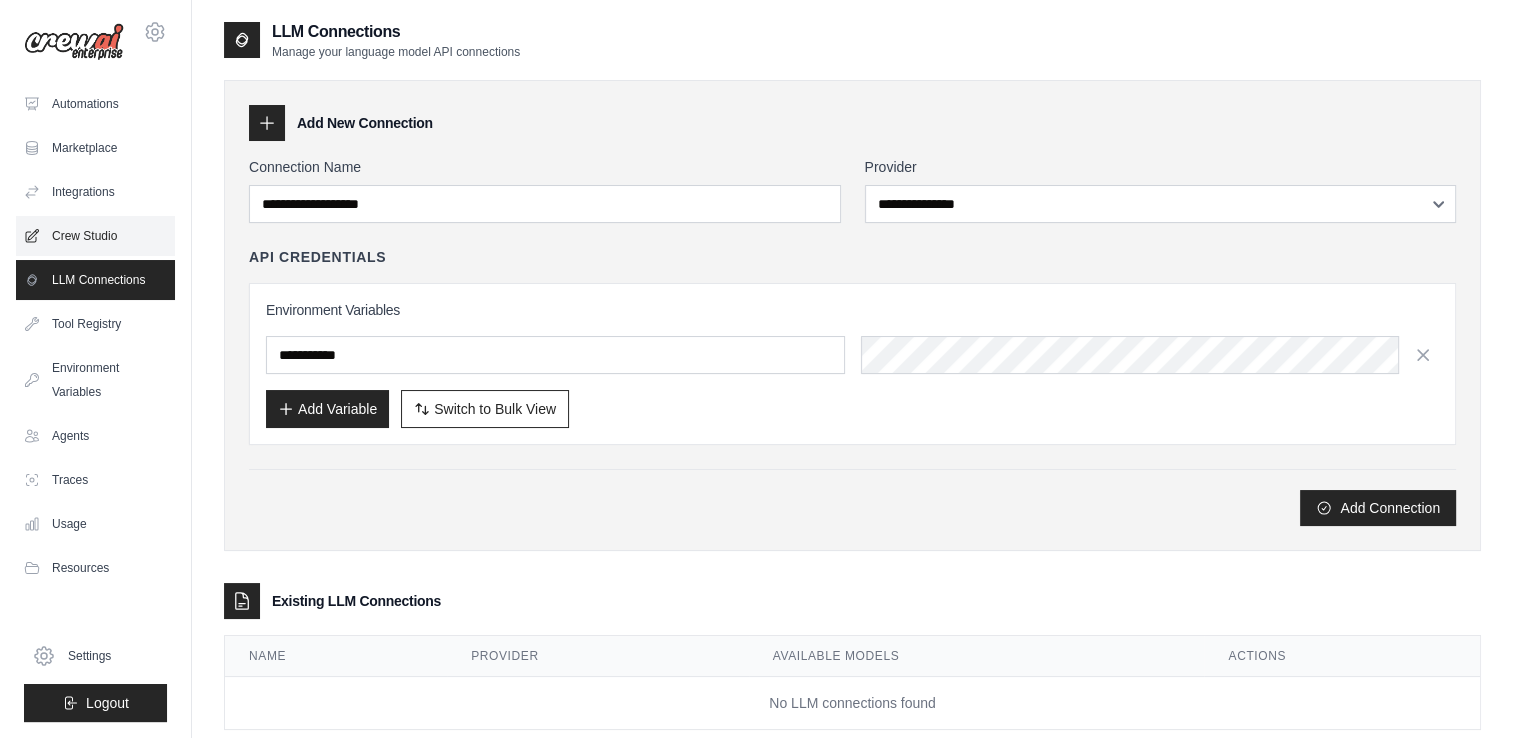 click on "Crew Studio" at bounding box center (95, 236) 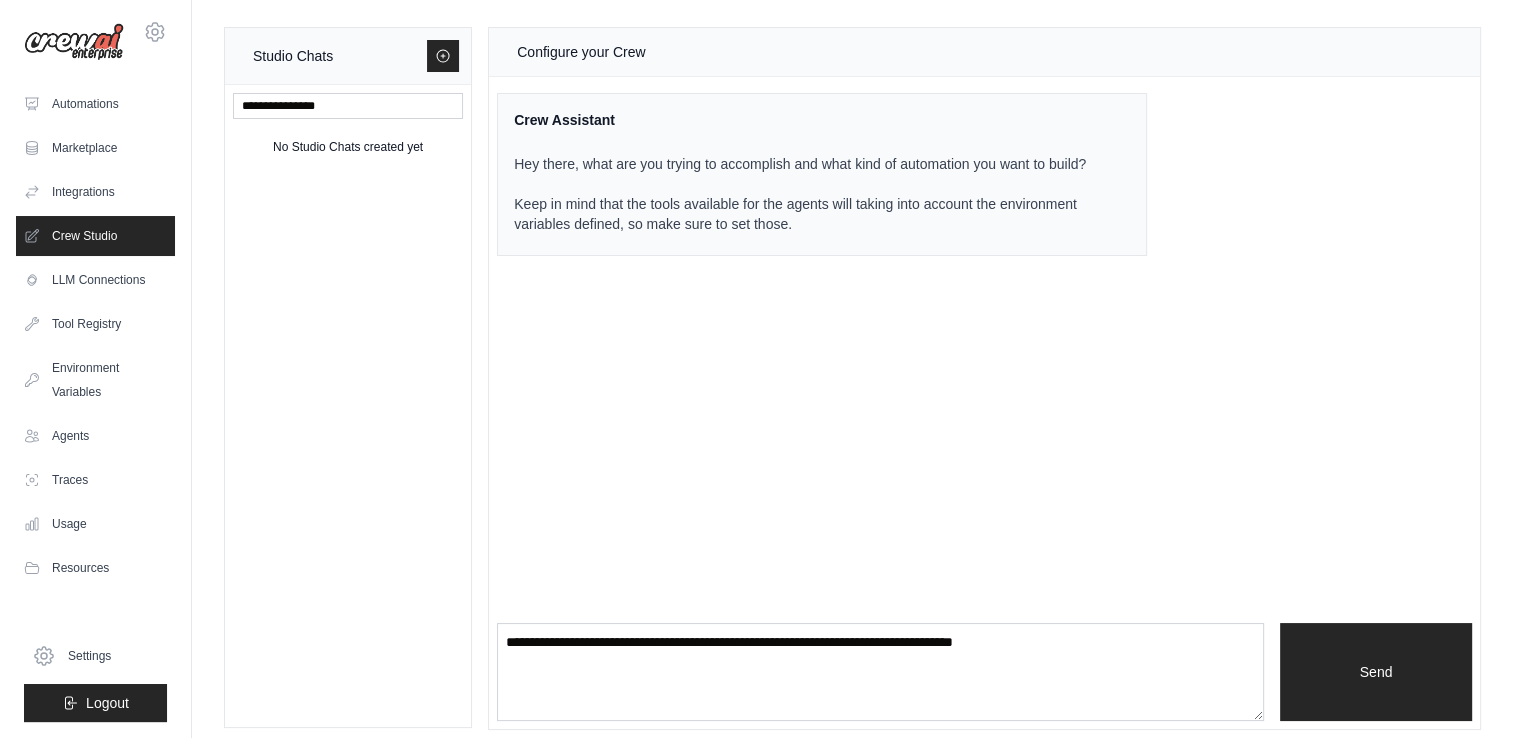 scroll, scrollTop: 0, scrollLeft: 0, axis: both 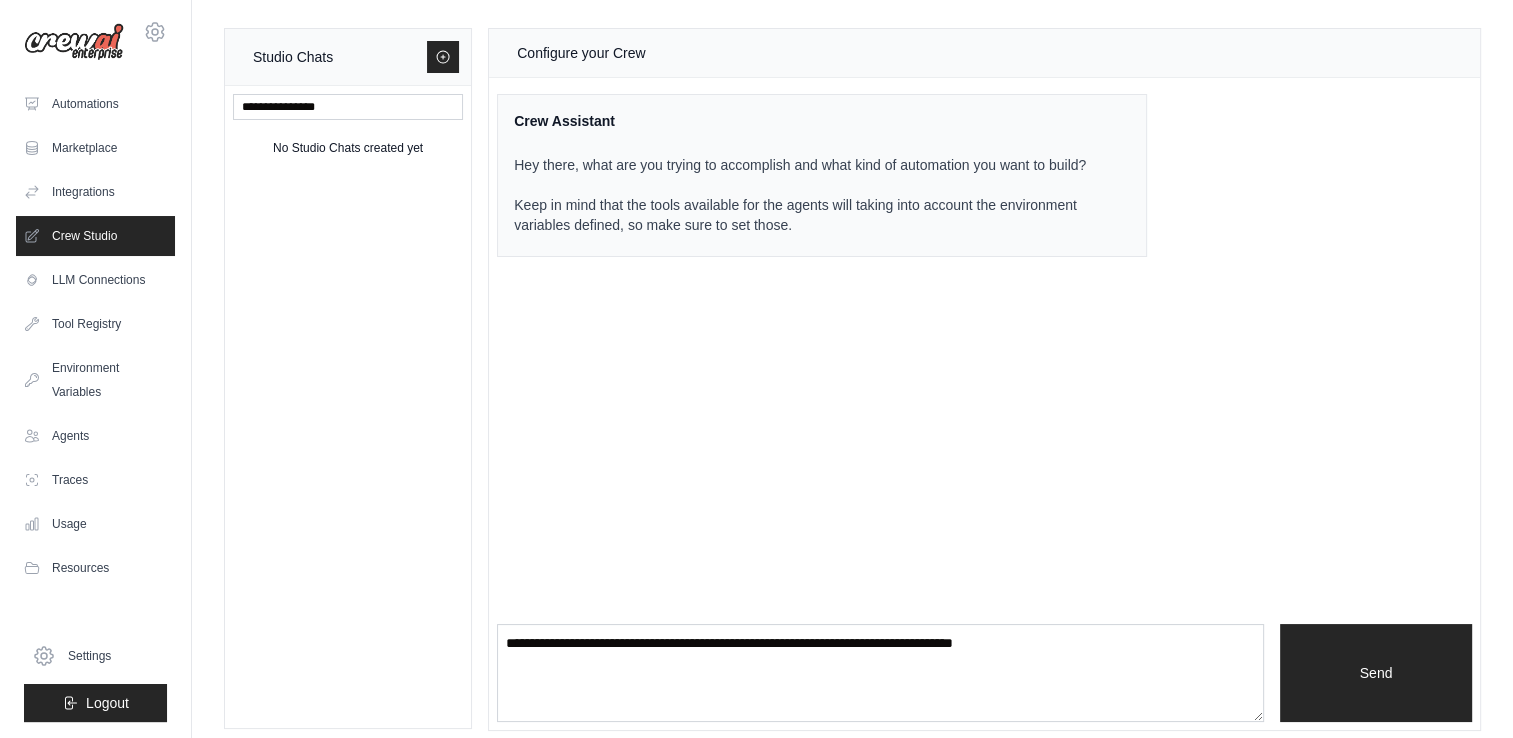 click 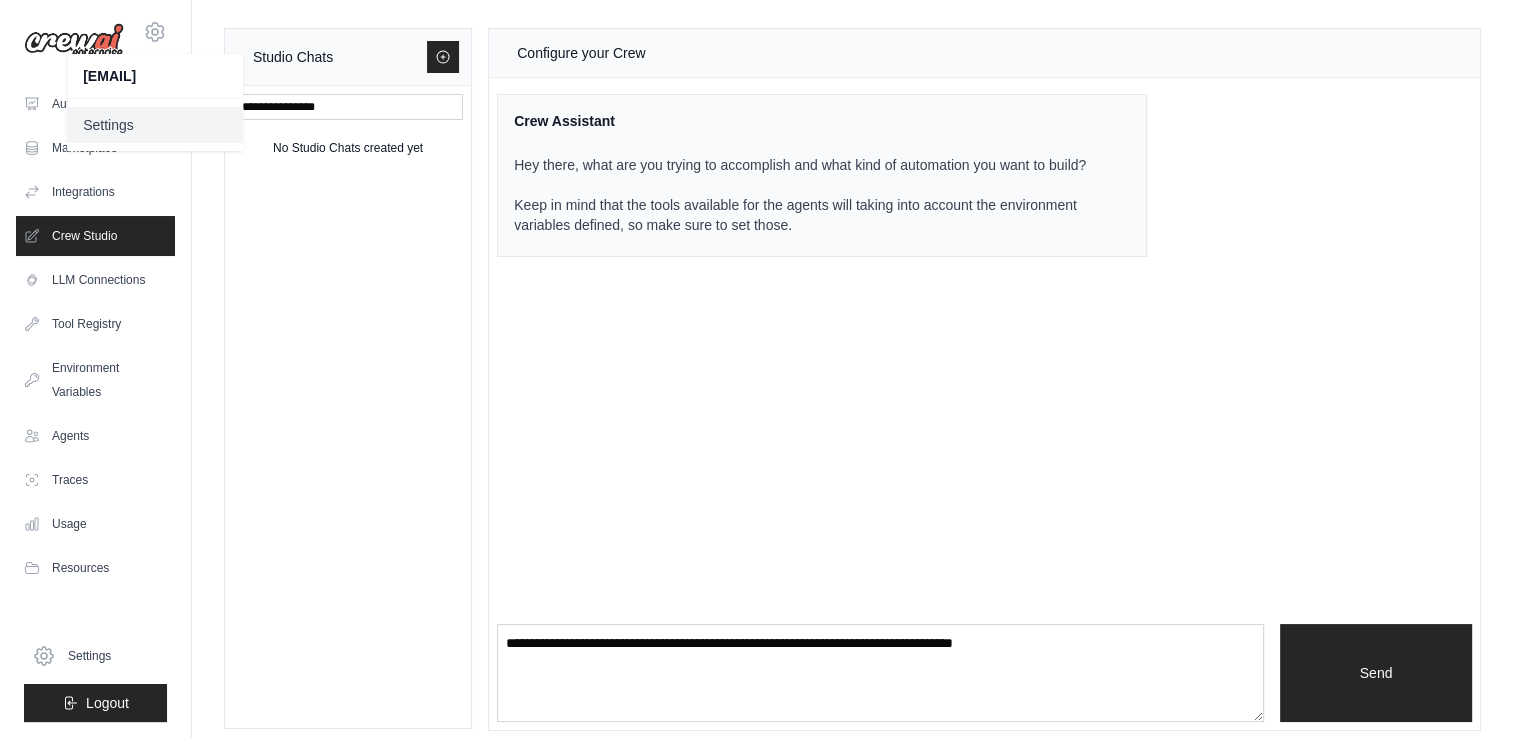 click on "Settings" at bounding box center (155, 125) 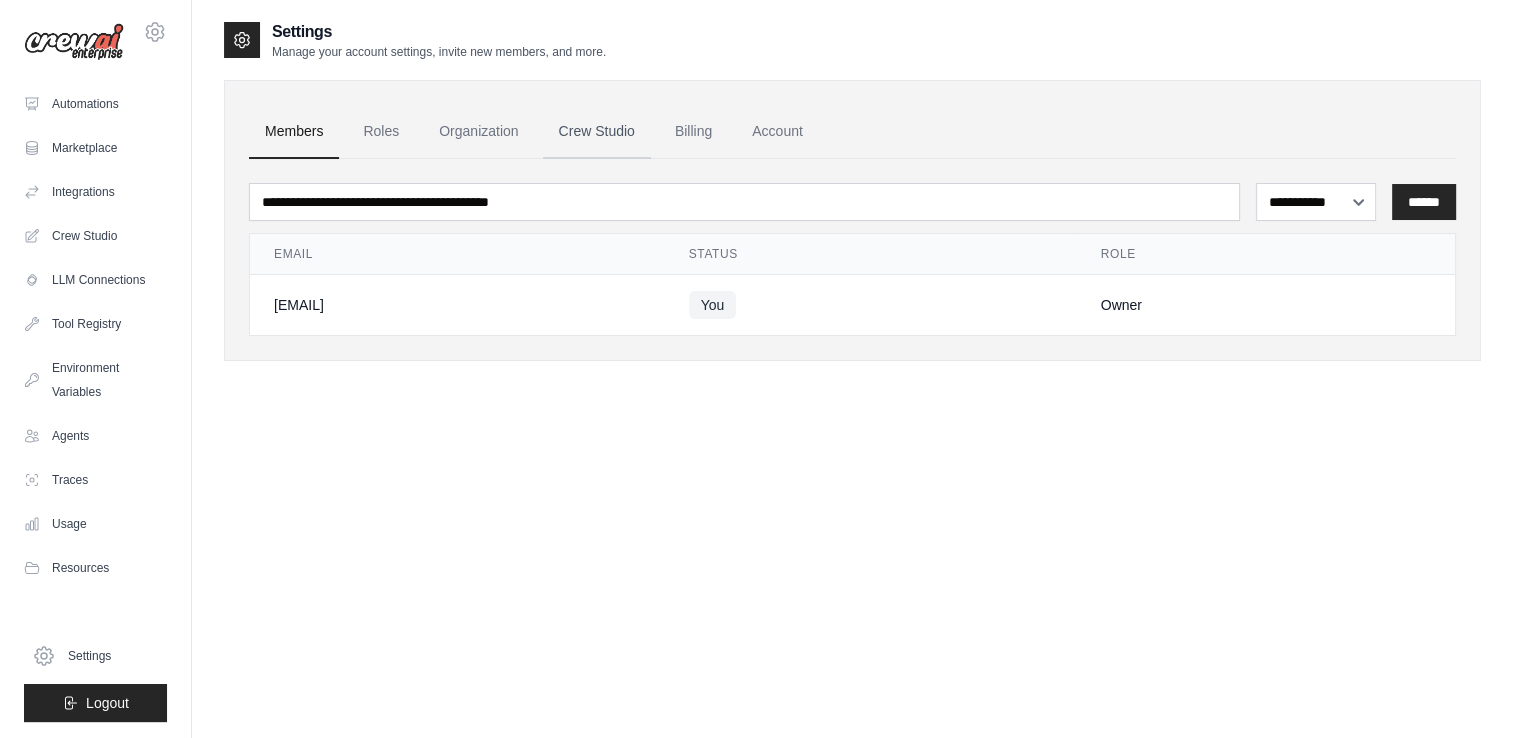 click on "Crew Studio" at bounding box center (597, 132) 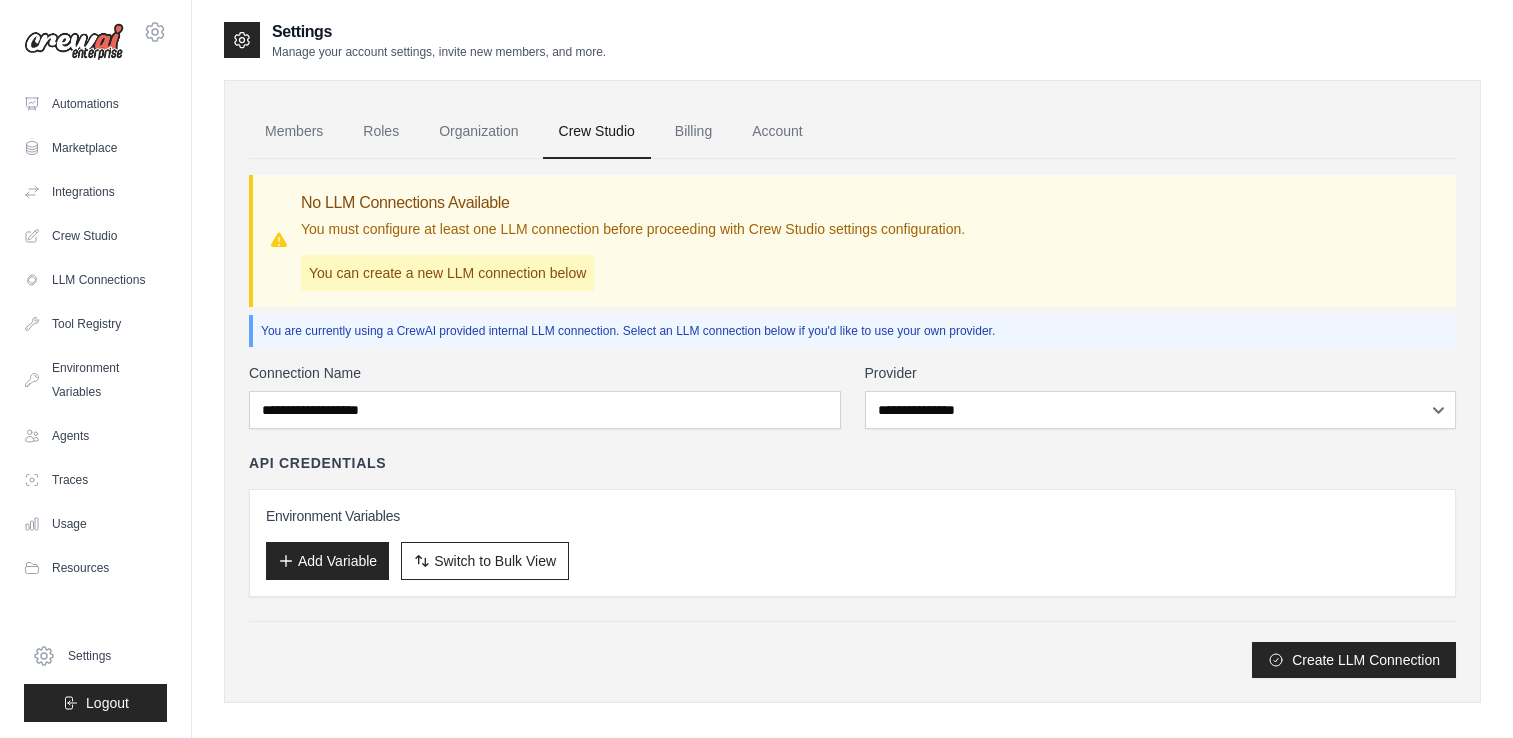 scroll, scrollTop: 0, scrollLeft: 0, axis: both 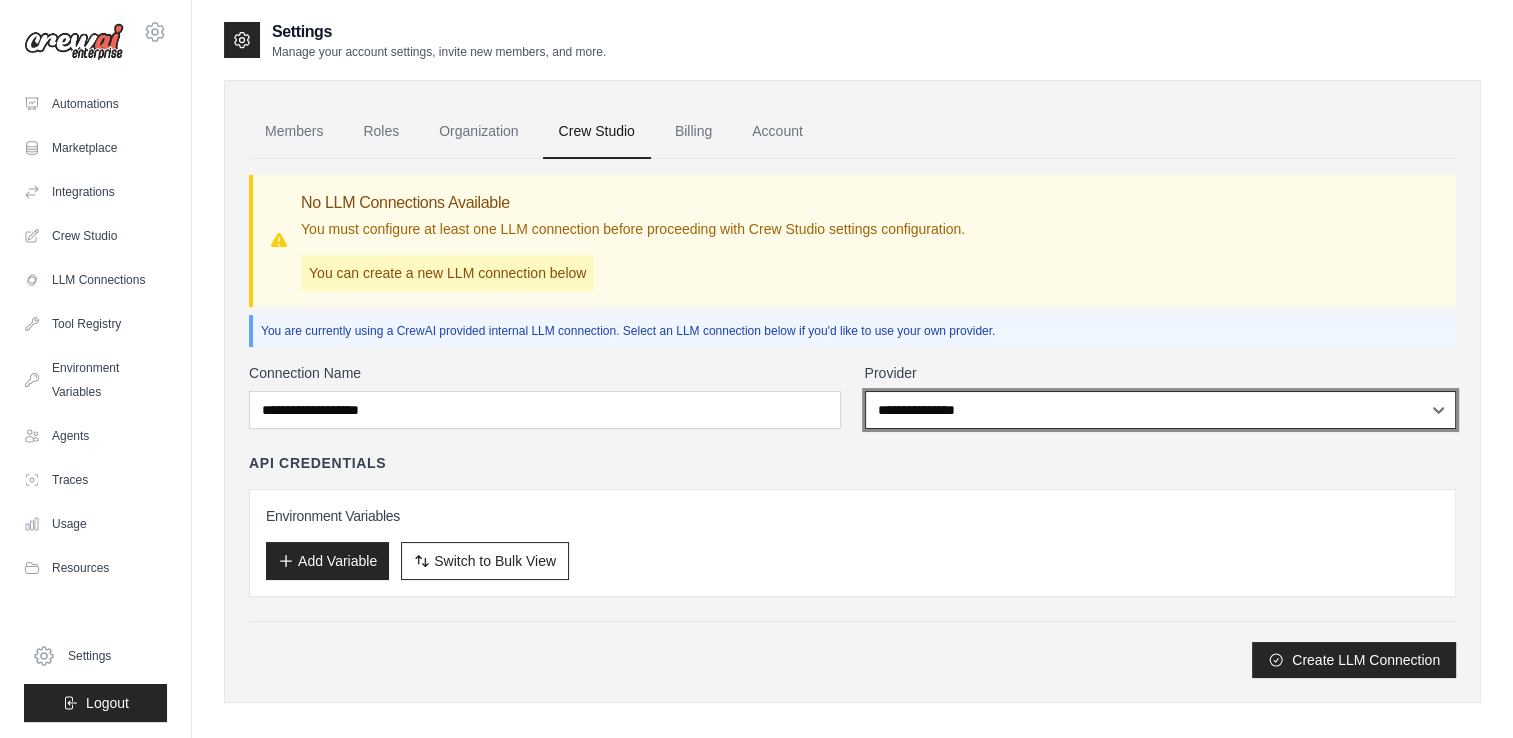 click on "**********" at bounding box center [1161, 410] 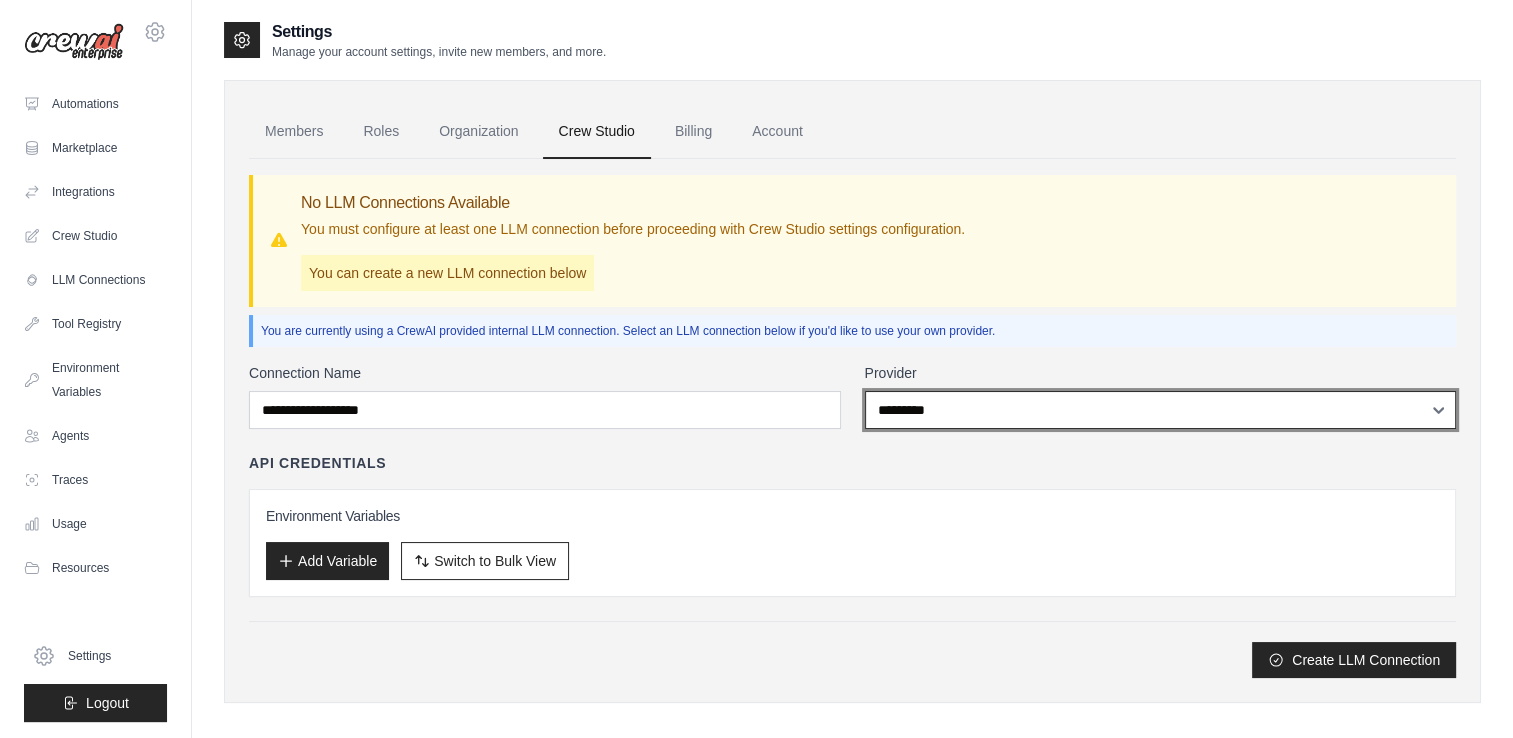 click on "**********" at bounding box center [1161, 410] 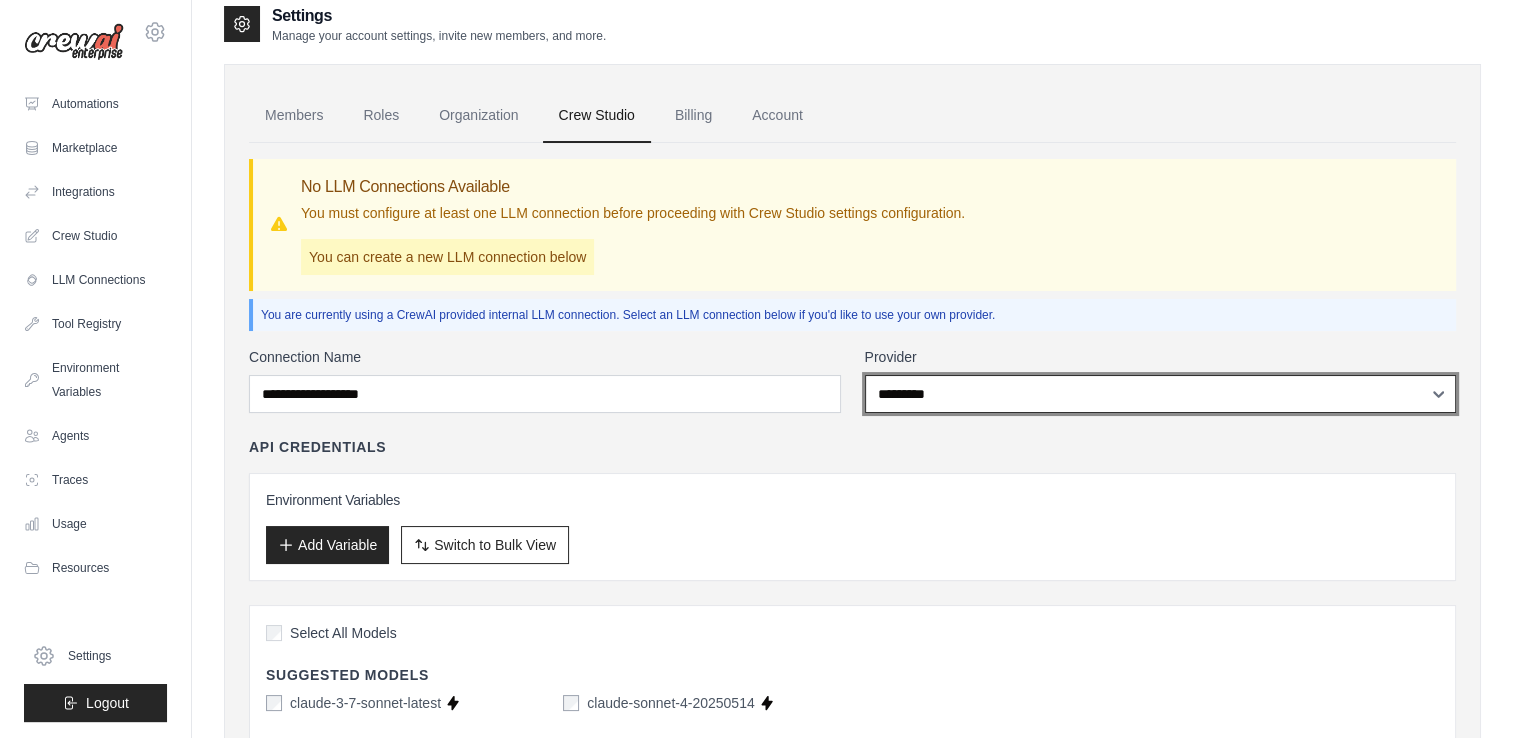 scroll, scrollTop: 0, scrollLeft: 0, axis: both 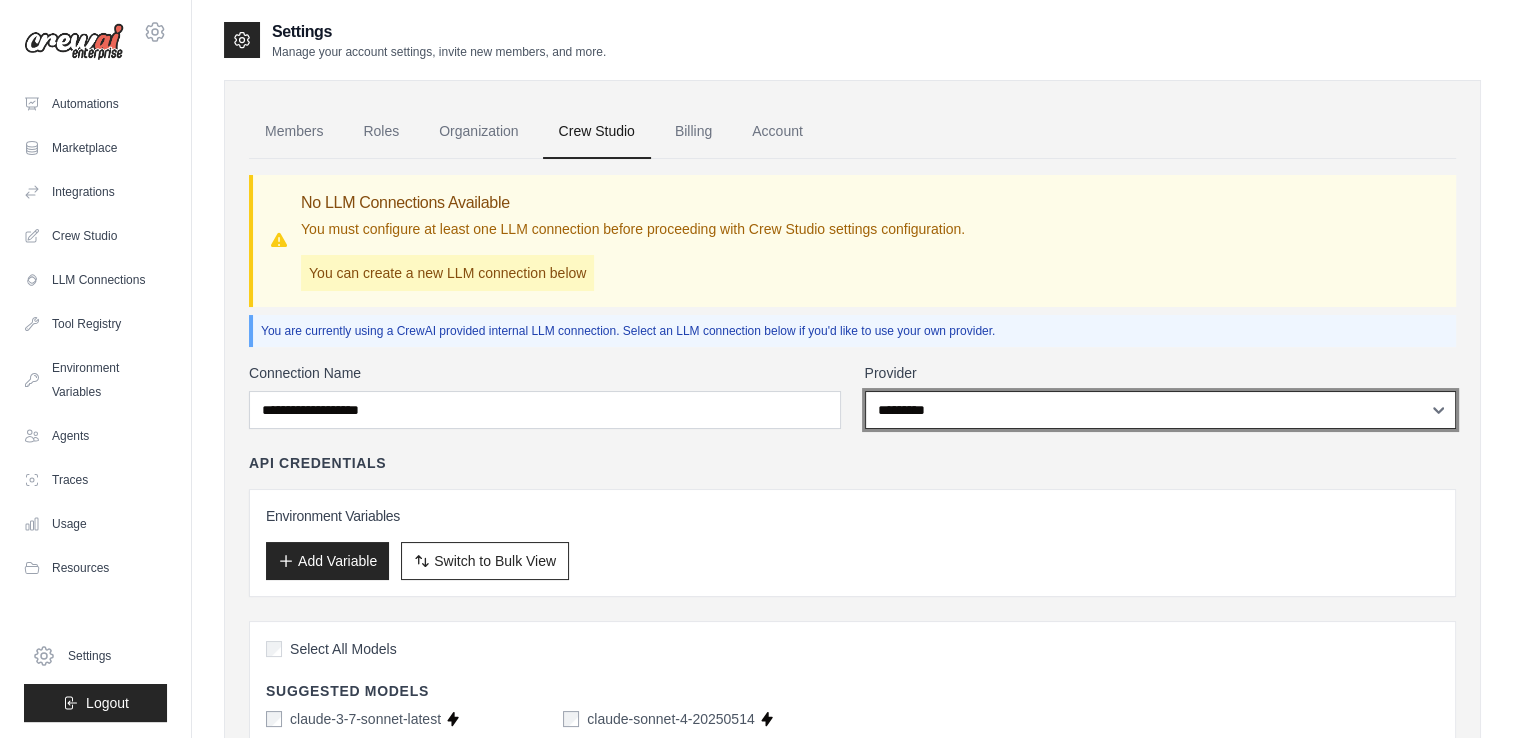 click on "**********" at bounding box center (1161, 410) 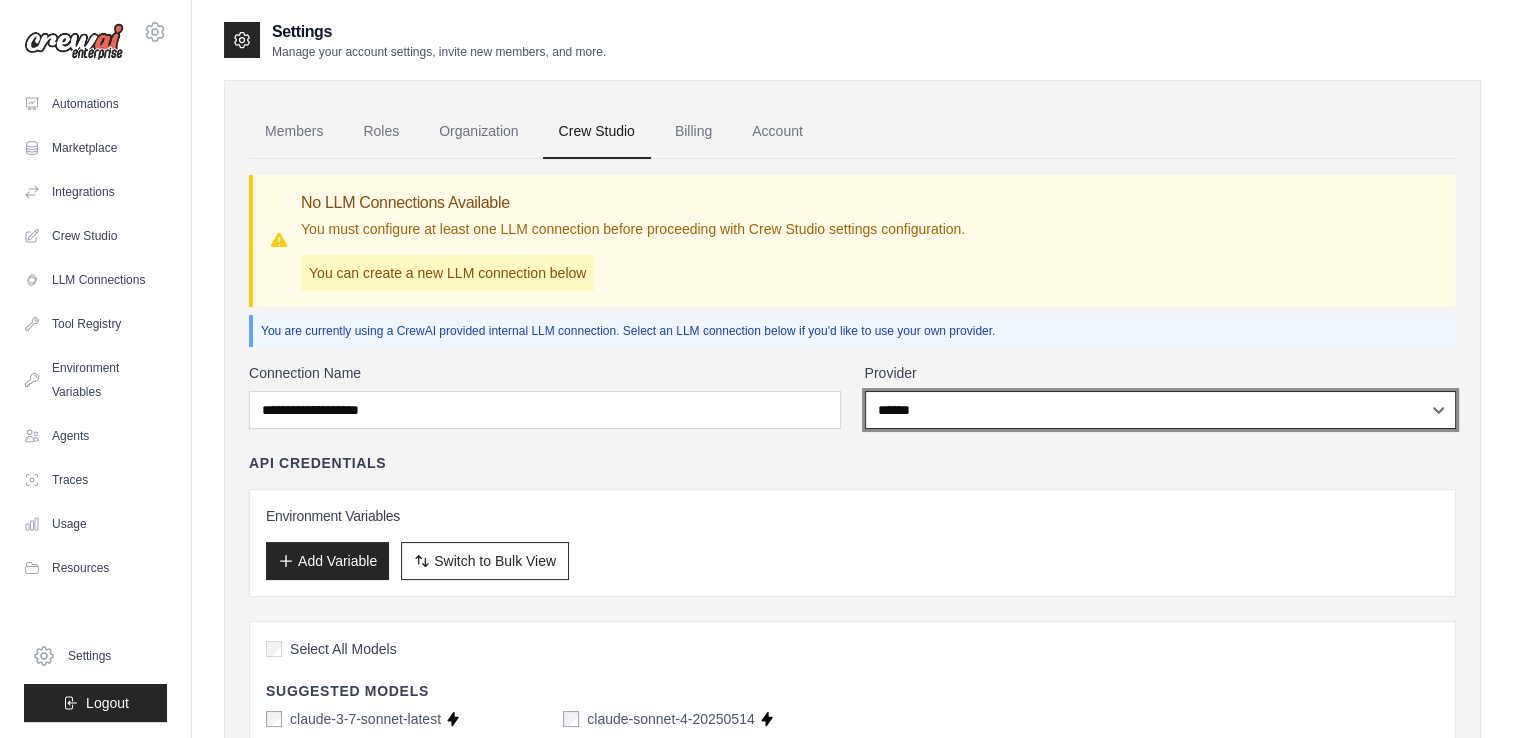 click on "**********" at bounding box center (1161, 410) 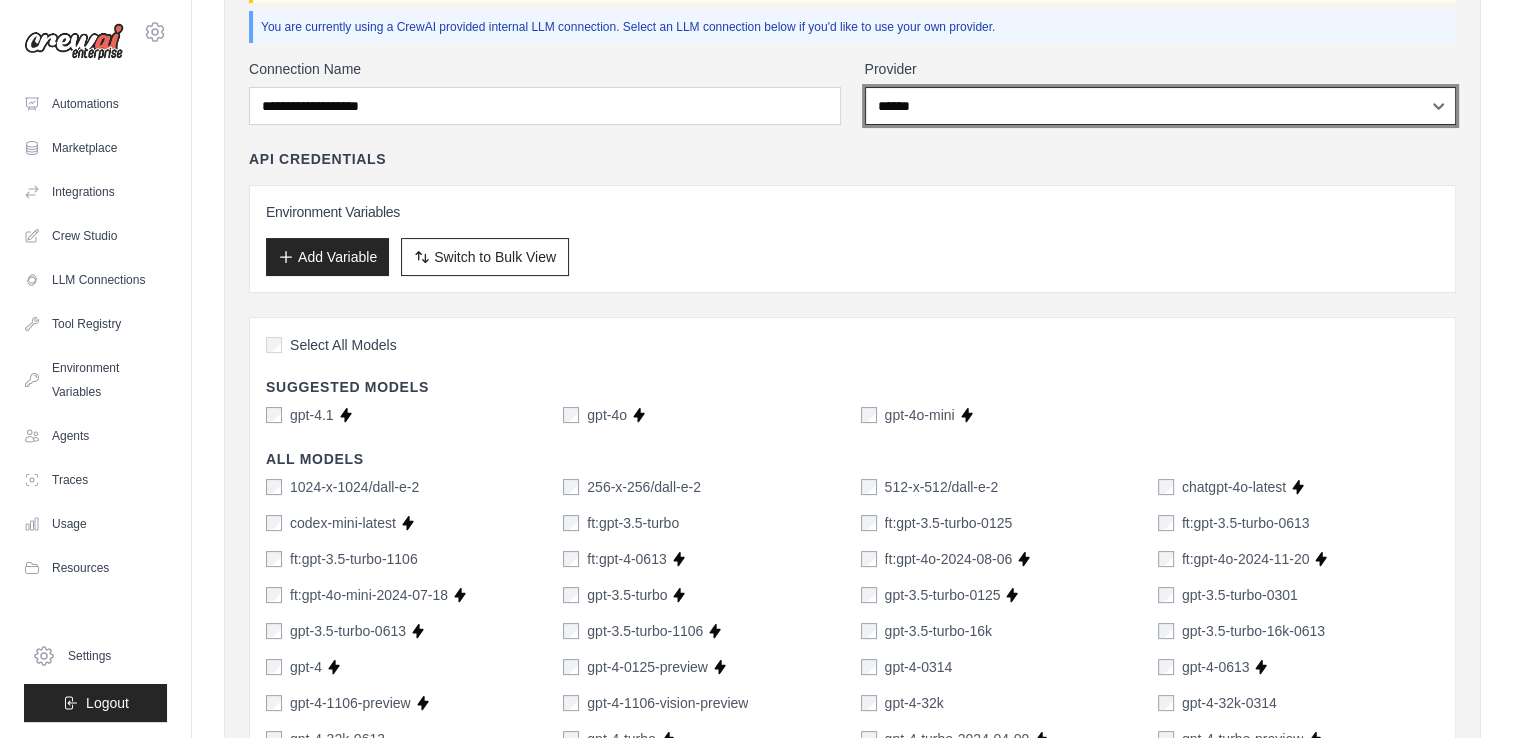 scroll, scrollTop: 310, scrollLeft: 0, axis: vertical 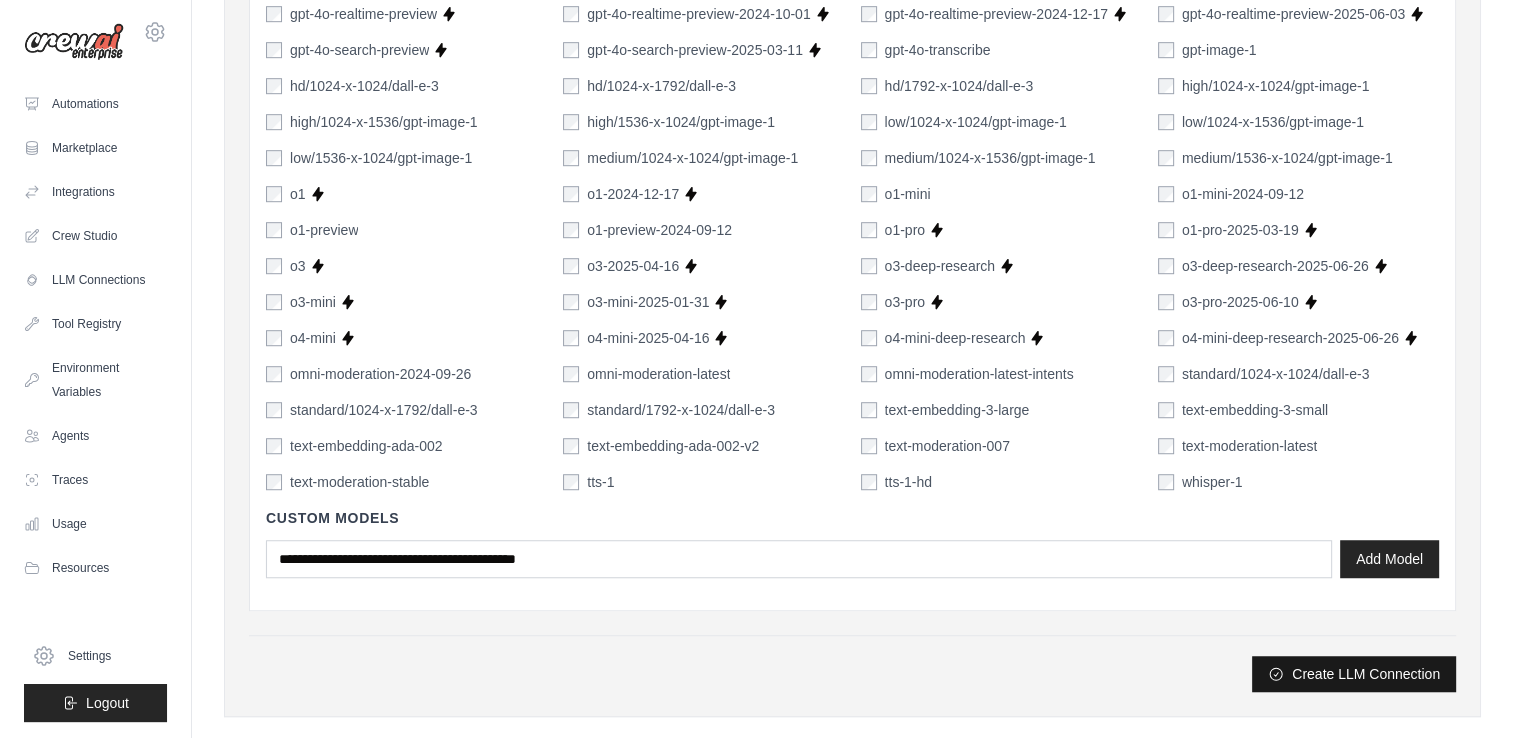 click on "Create LLM Connection" at bounding box center [1354, 674] 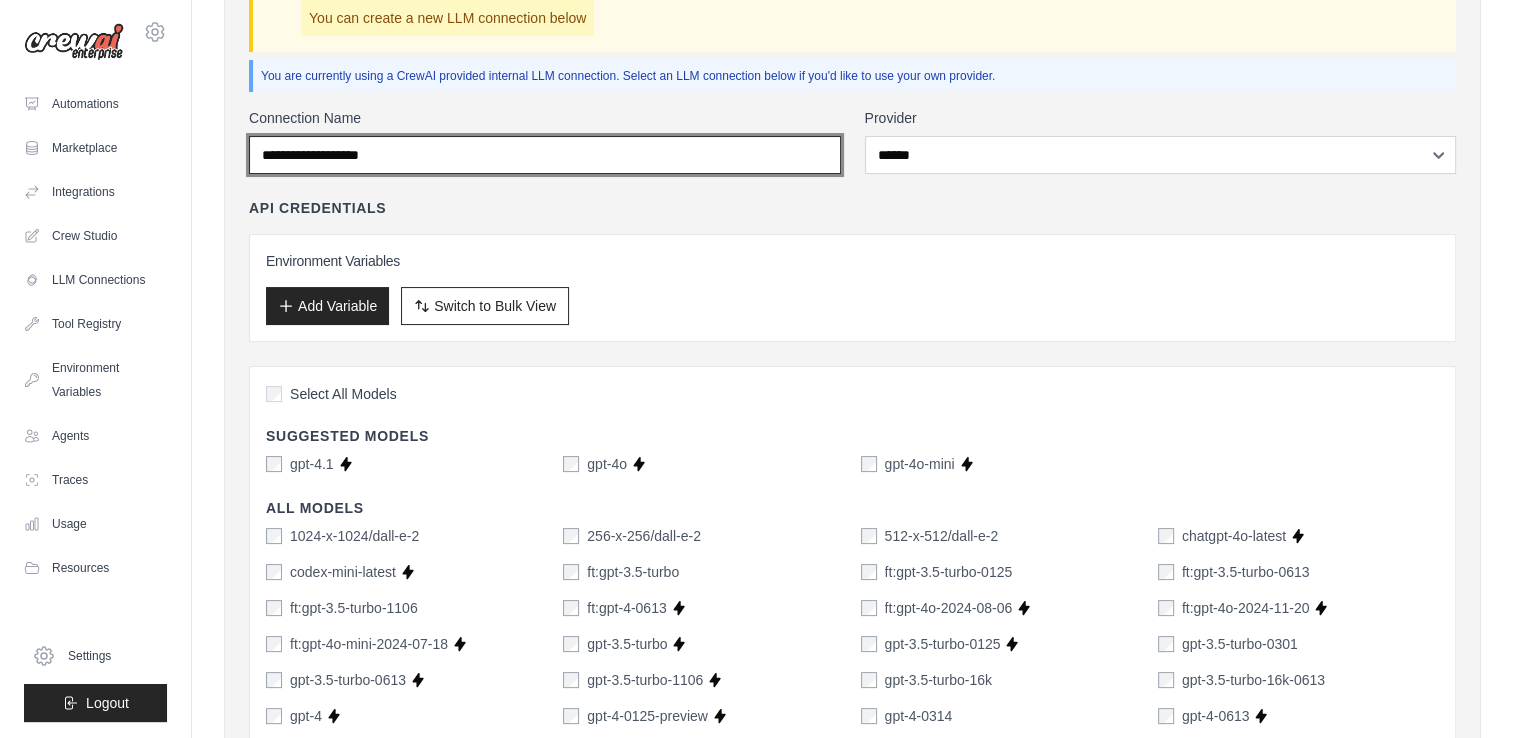 scroll, scrollTop: 219, scrollLeft: 0, axis: vertical 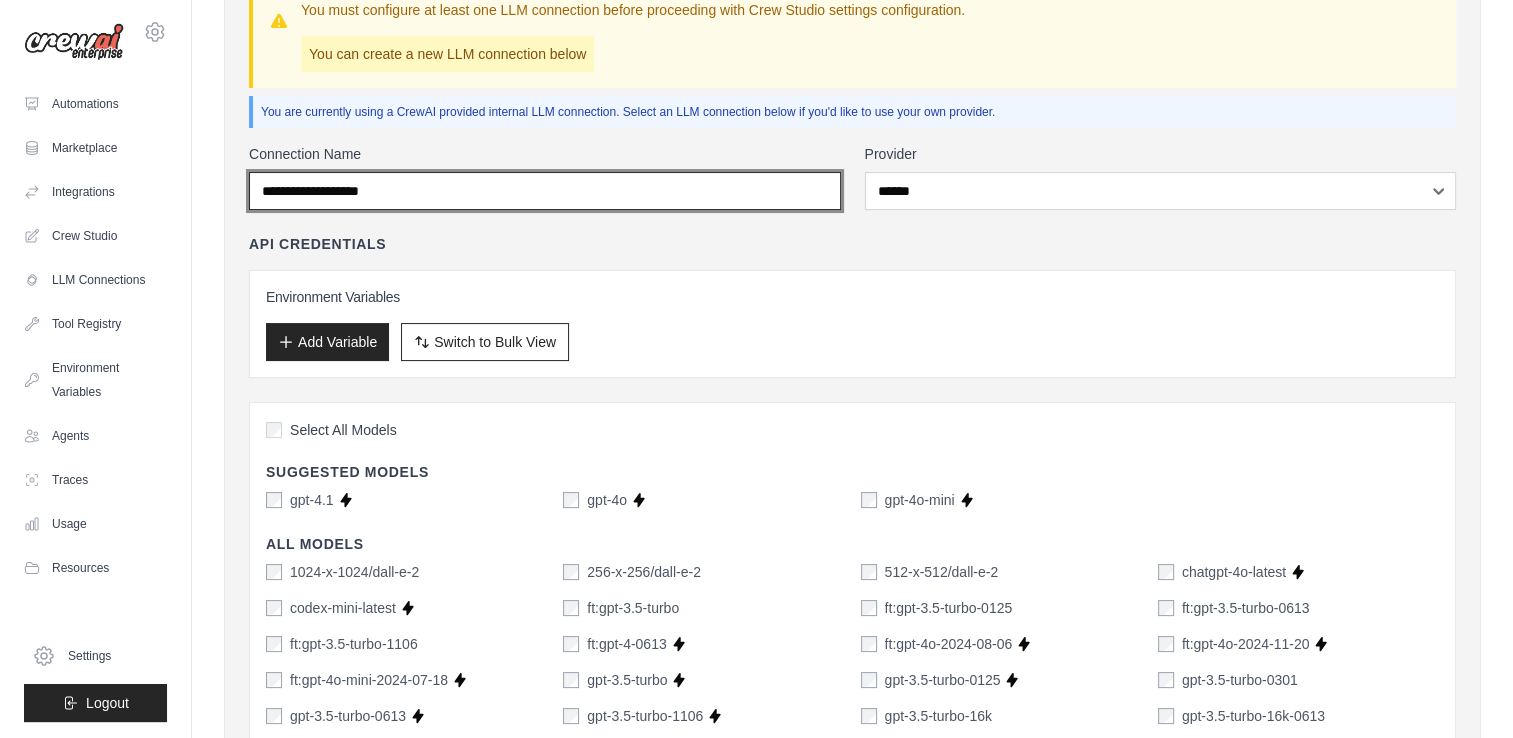 click on "Connection Name" at bounding box center [545, 191] 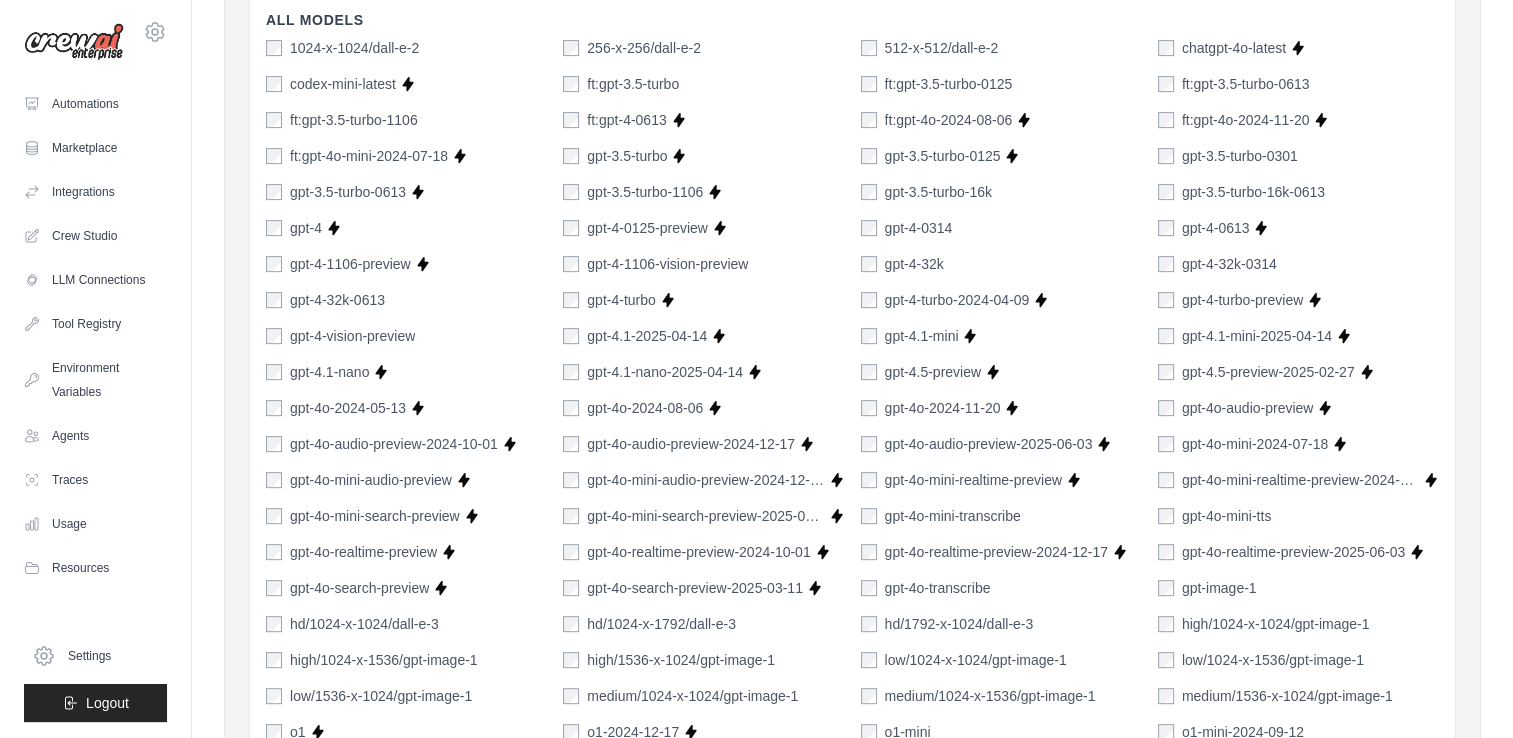 scroll, scrollTop: 1309, scrollLeft: 0, axis: vertical 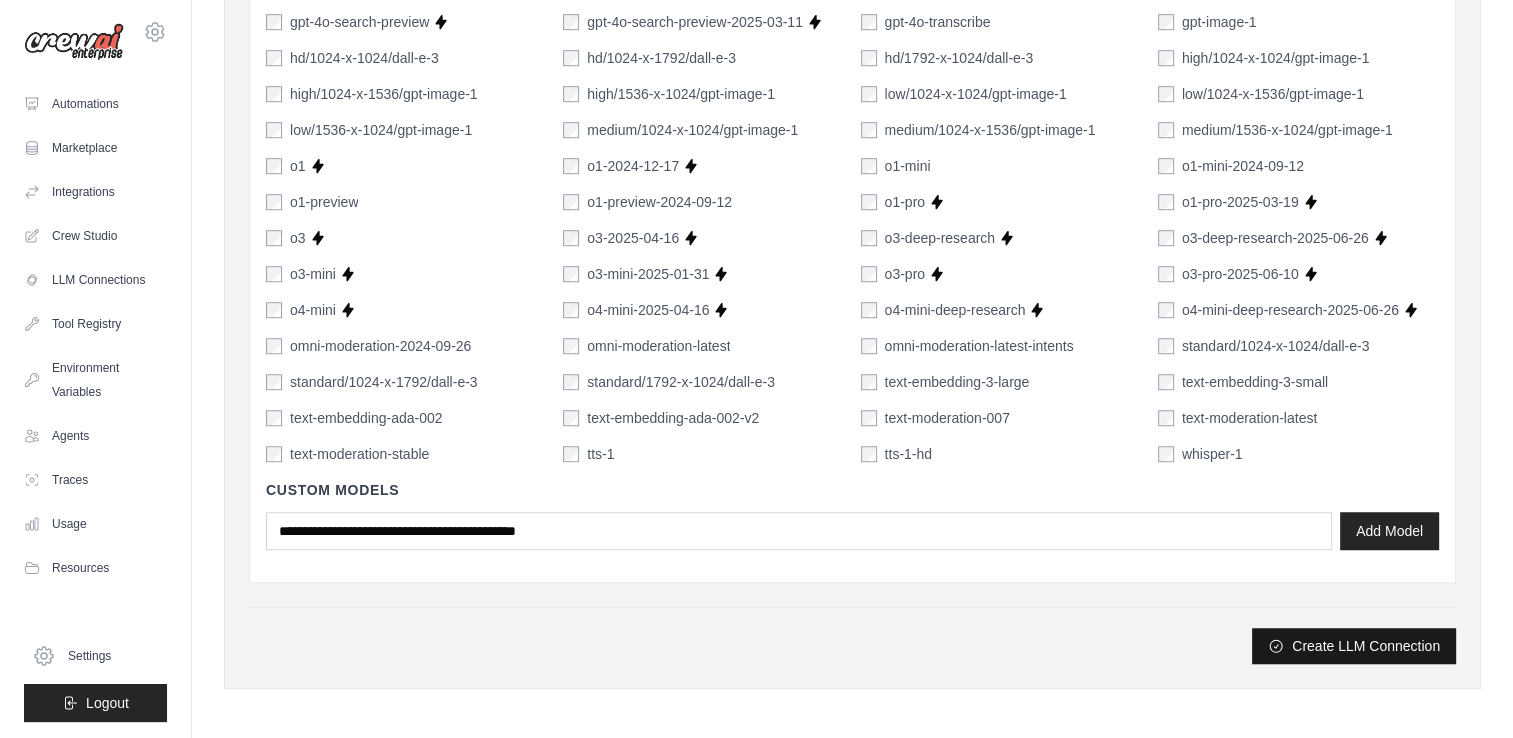 type on "**********" 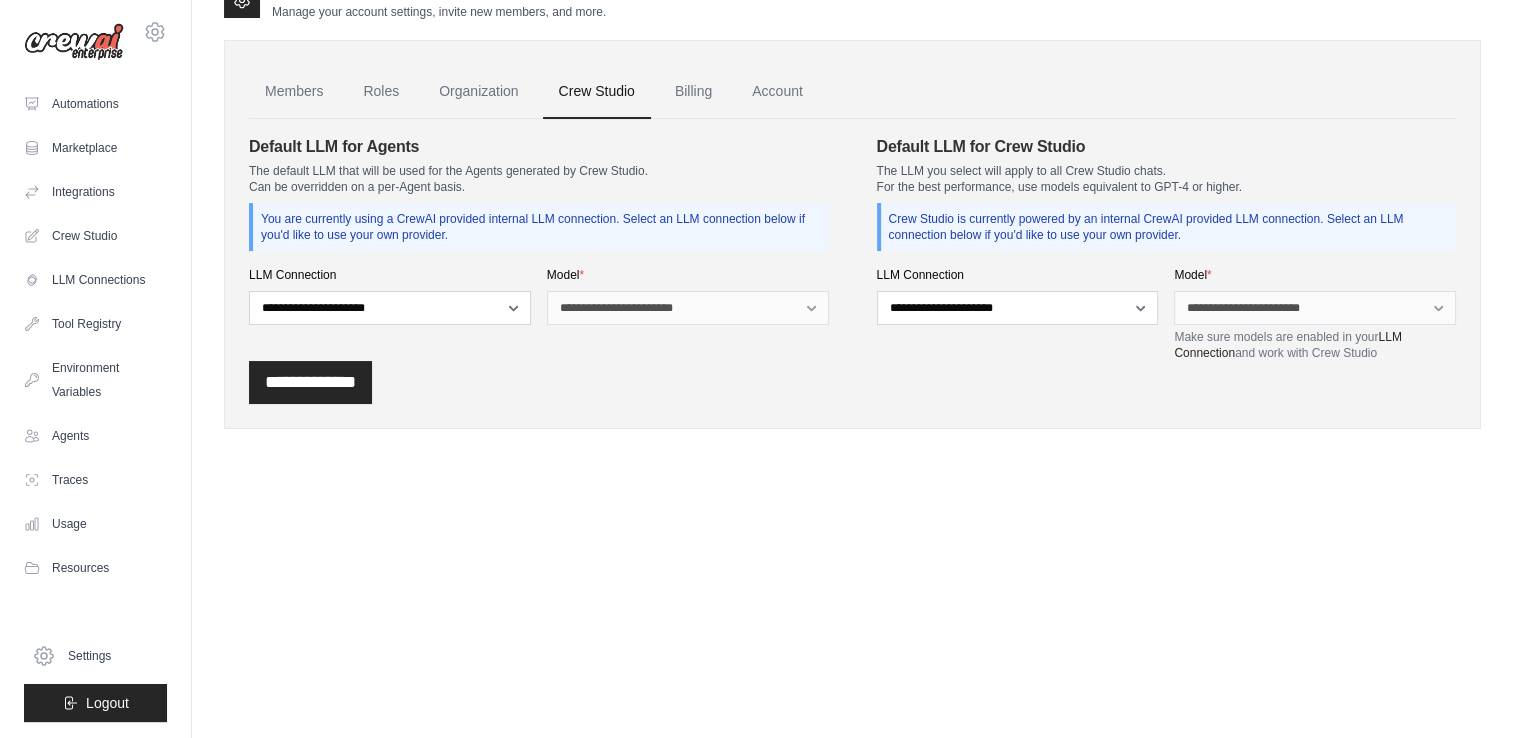 scroll, scrollTop: 0, scrollLeft: 0, axis: both 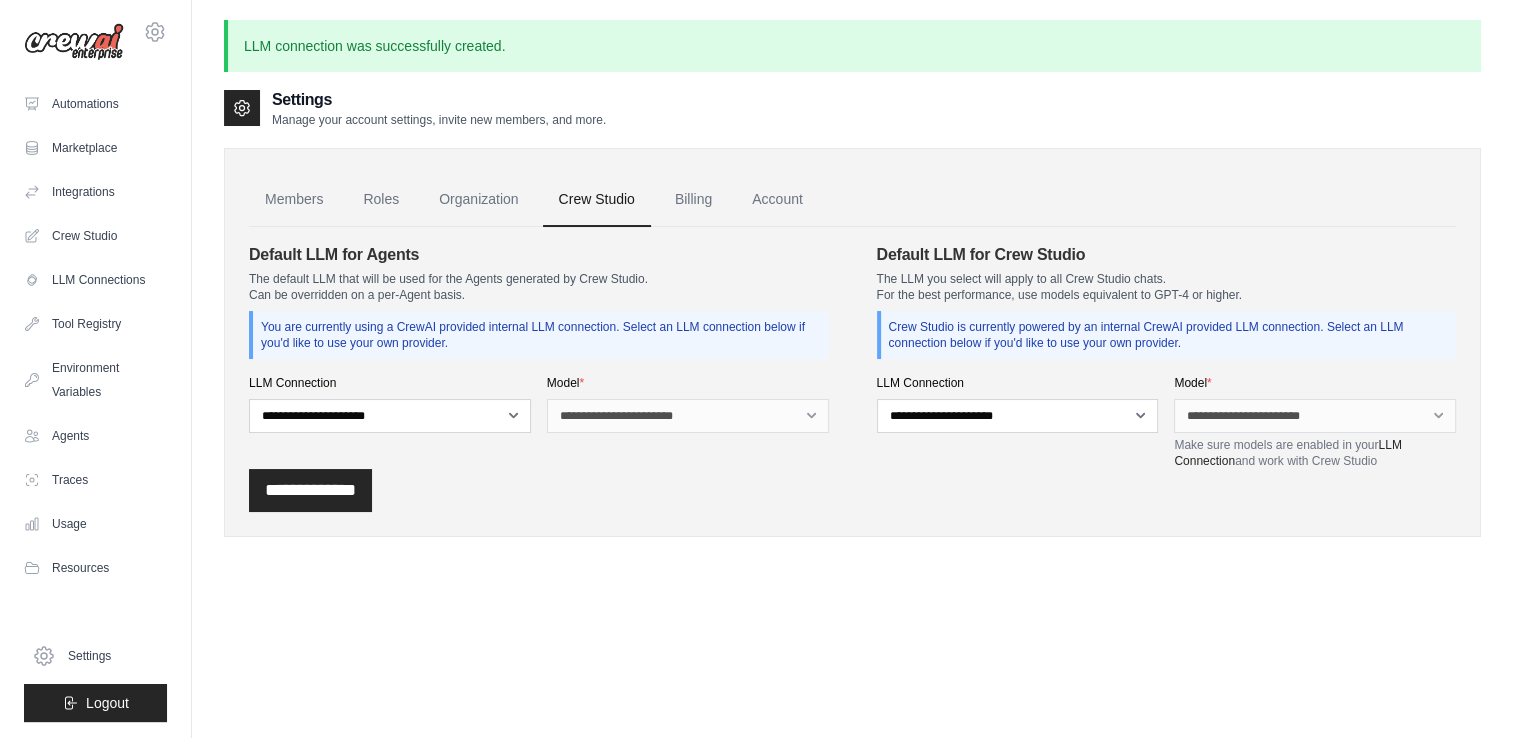 click on "**********" at bounding box center (539, 356) 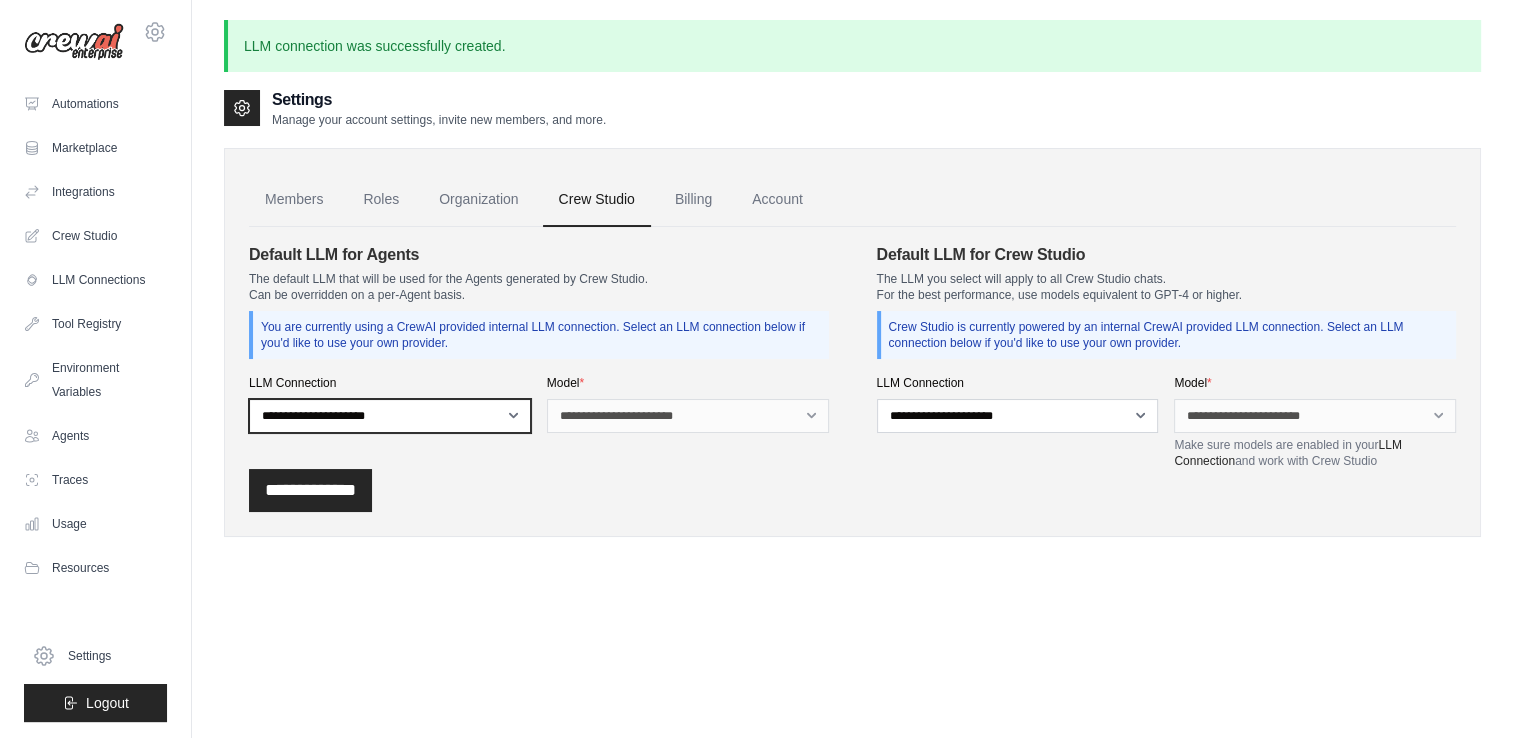 click on "**********" at bounding box center (390, 416) 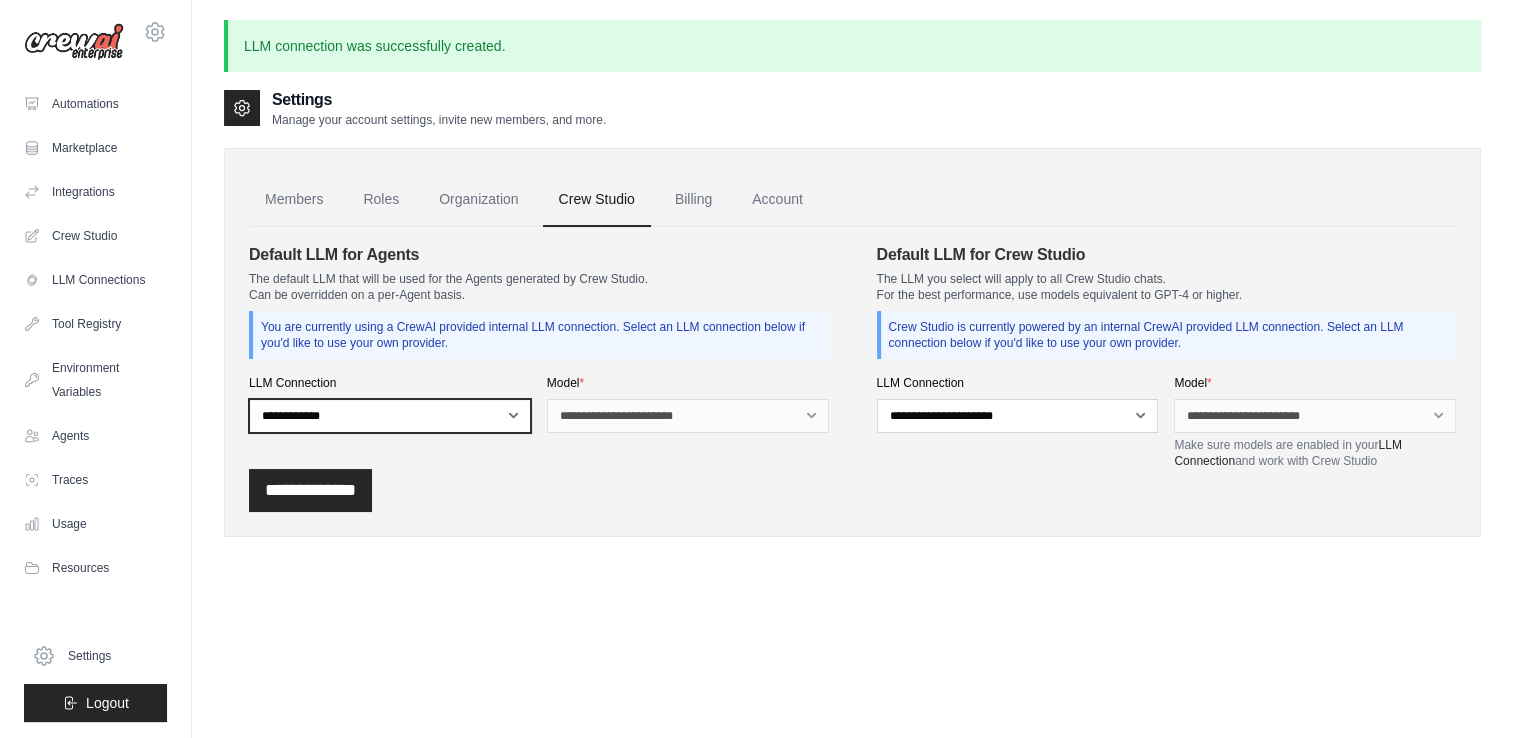 click on "**********" at bounding box center (390, 416) 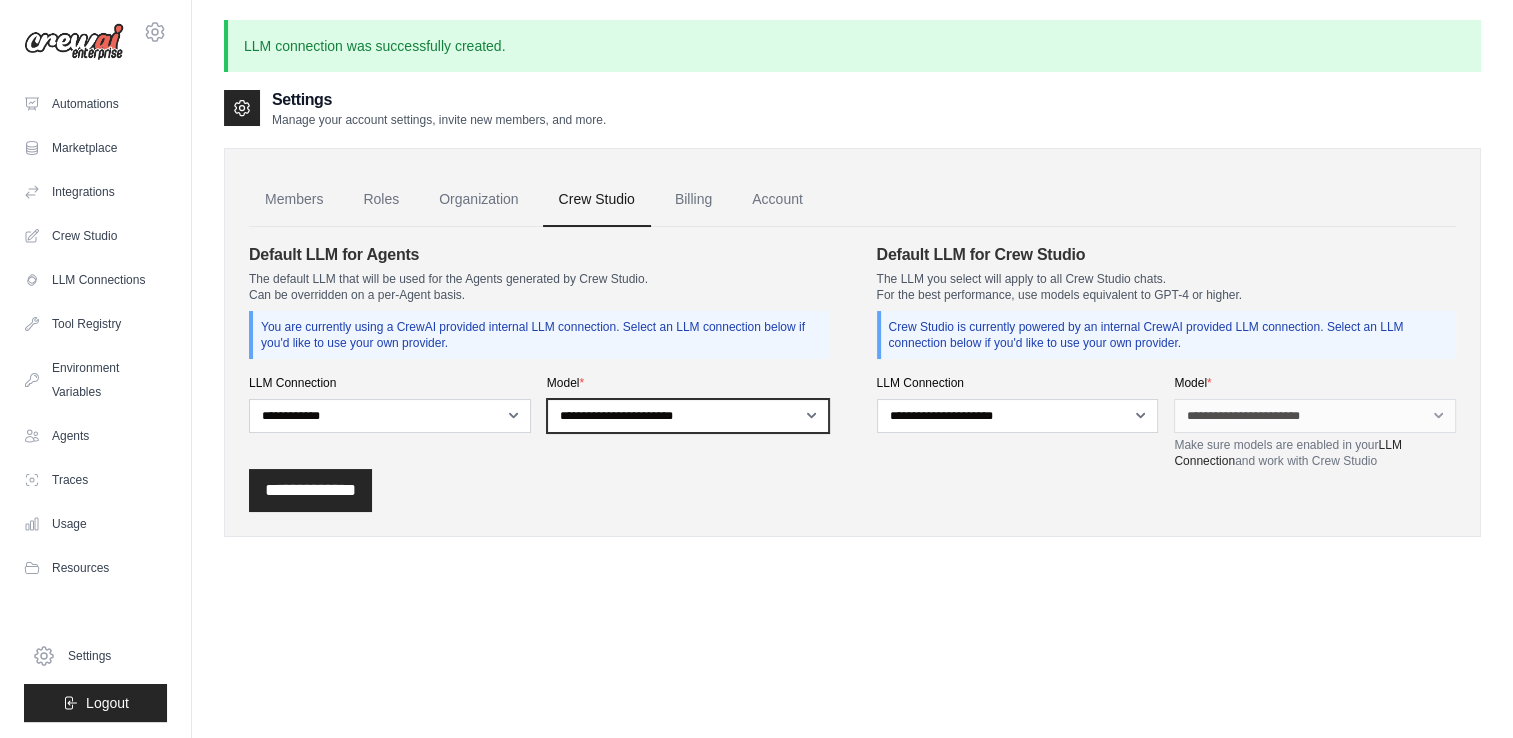 click on "**********" at bounding box center (688, 416) 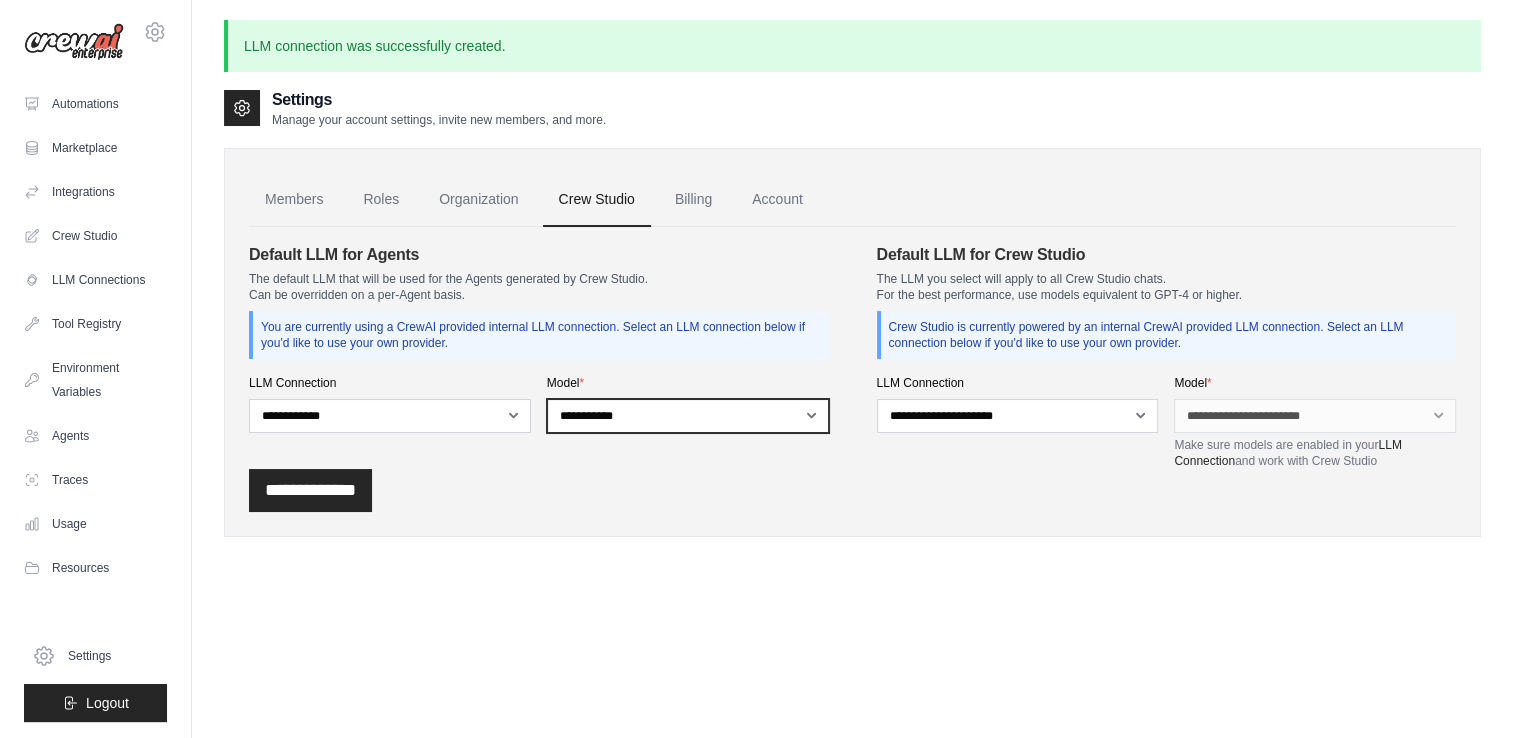 click on "**********" at bounding box center (688, 416) 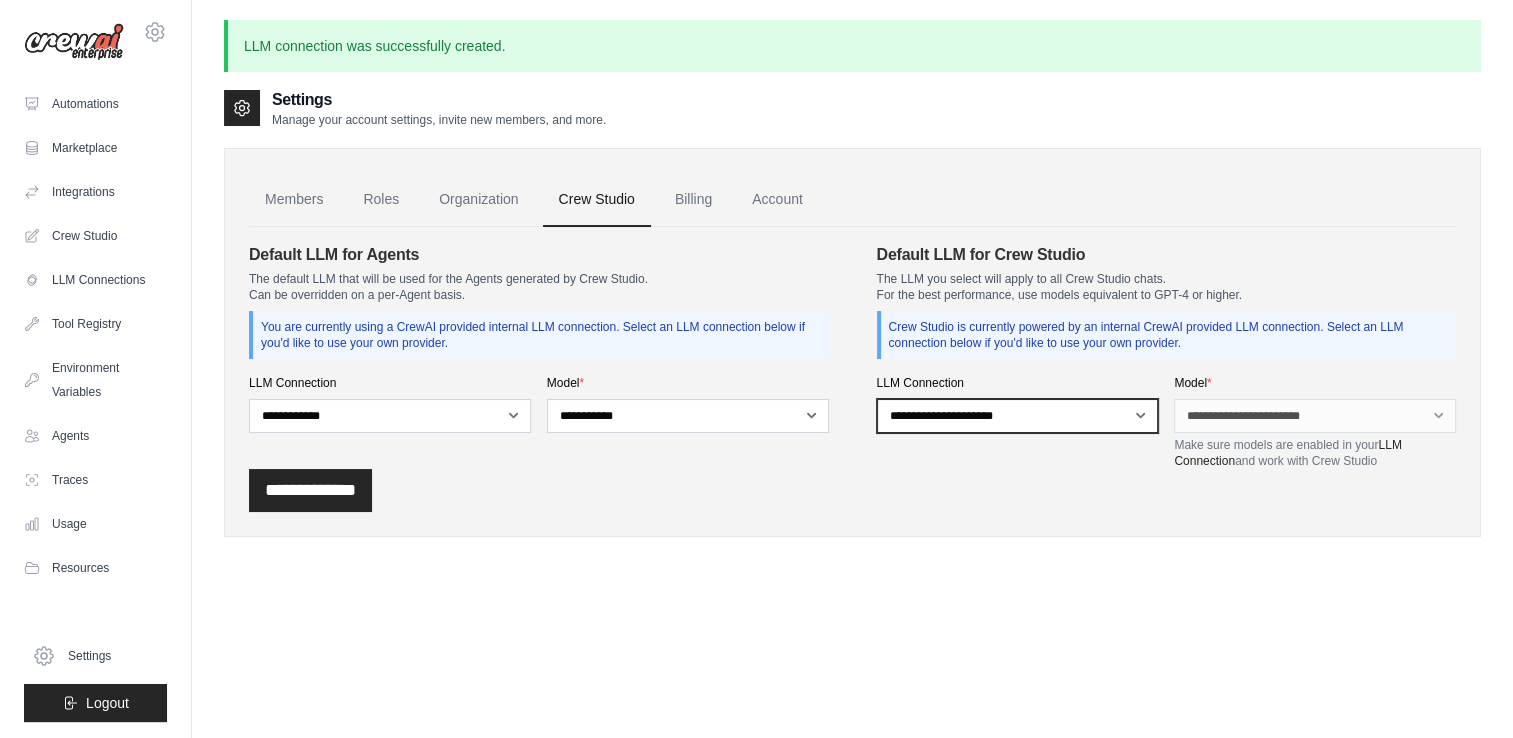 click on "**********" at bounding box center [1018, 416] 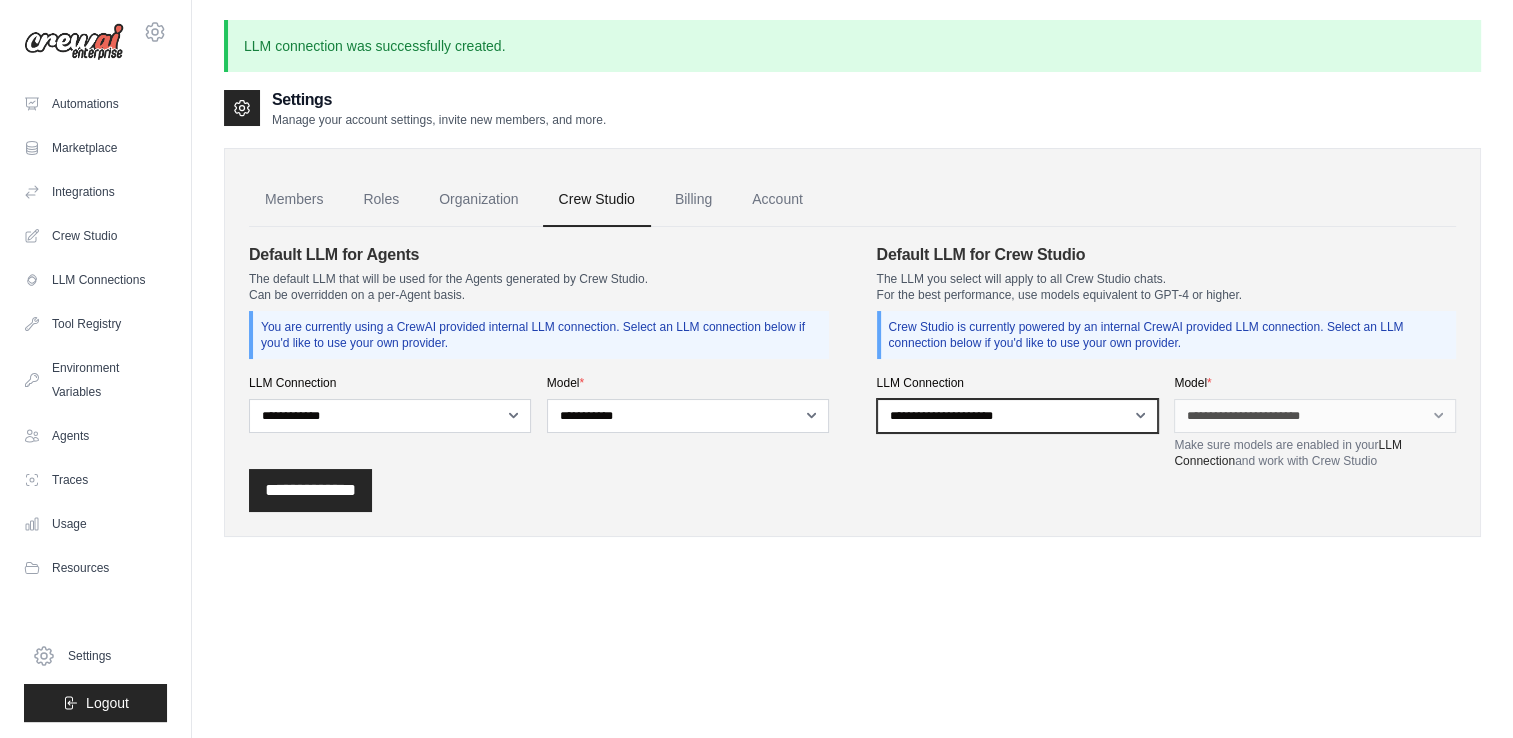 select on "******" 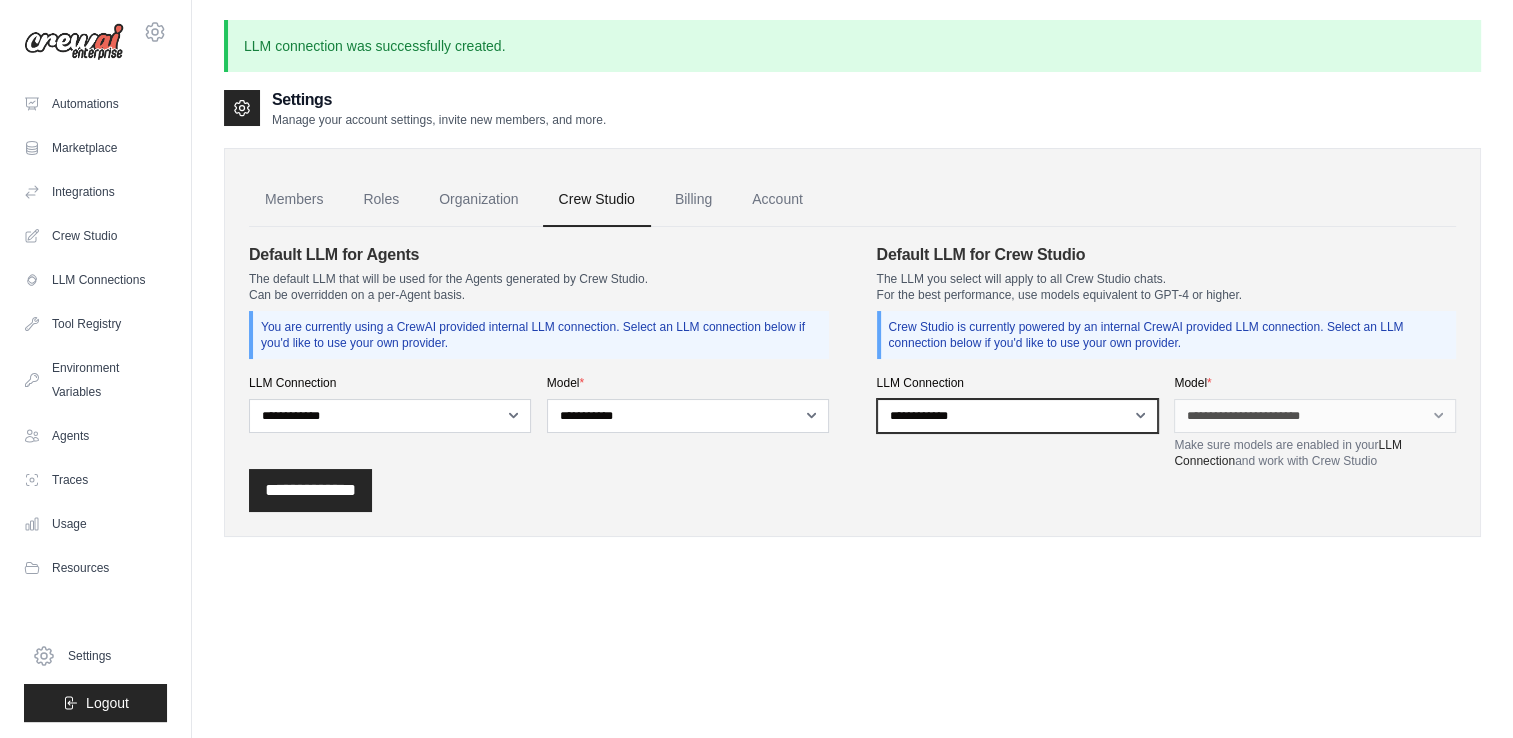 click on "**********" at bounding box center (1018, 416) 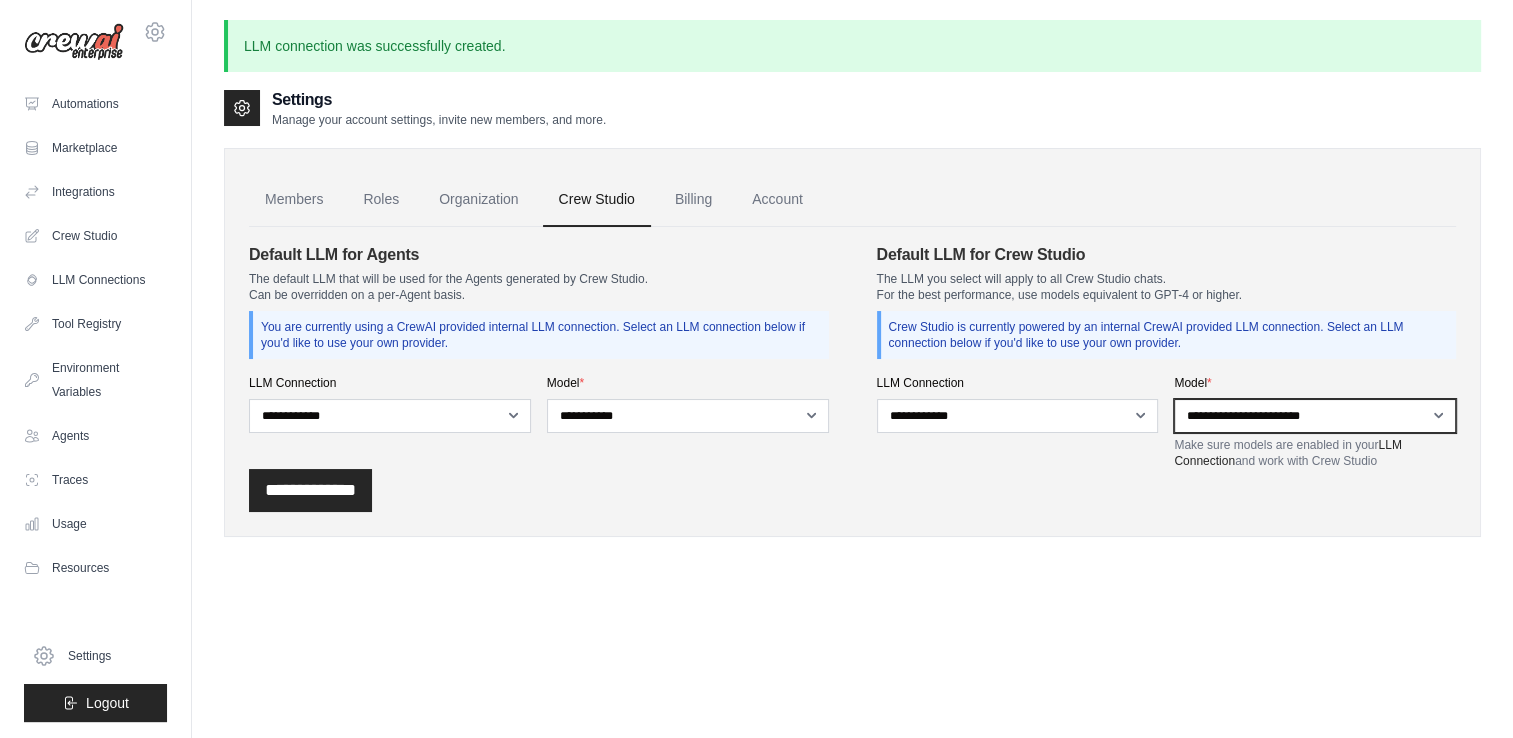 click on "**********" at bounding box center (1315, 416) 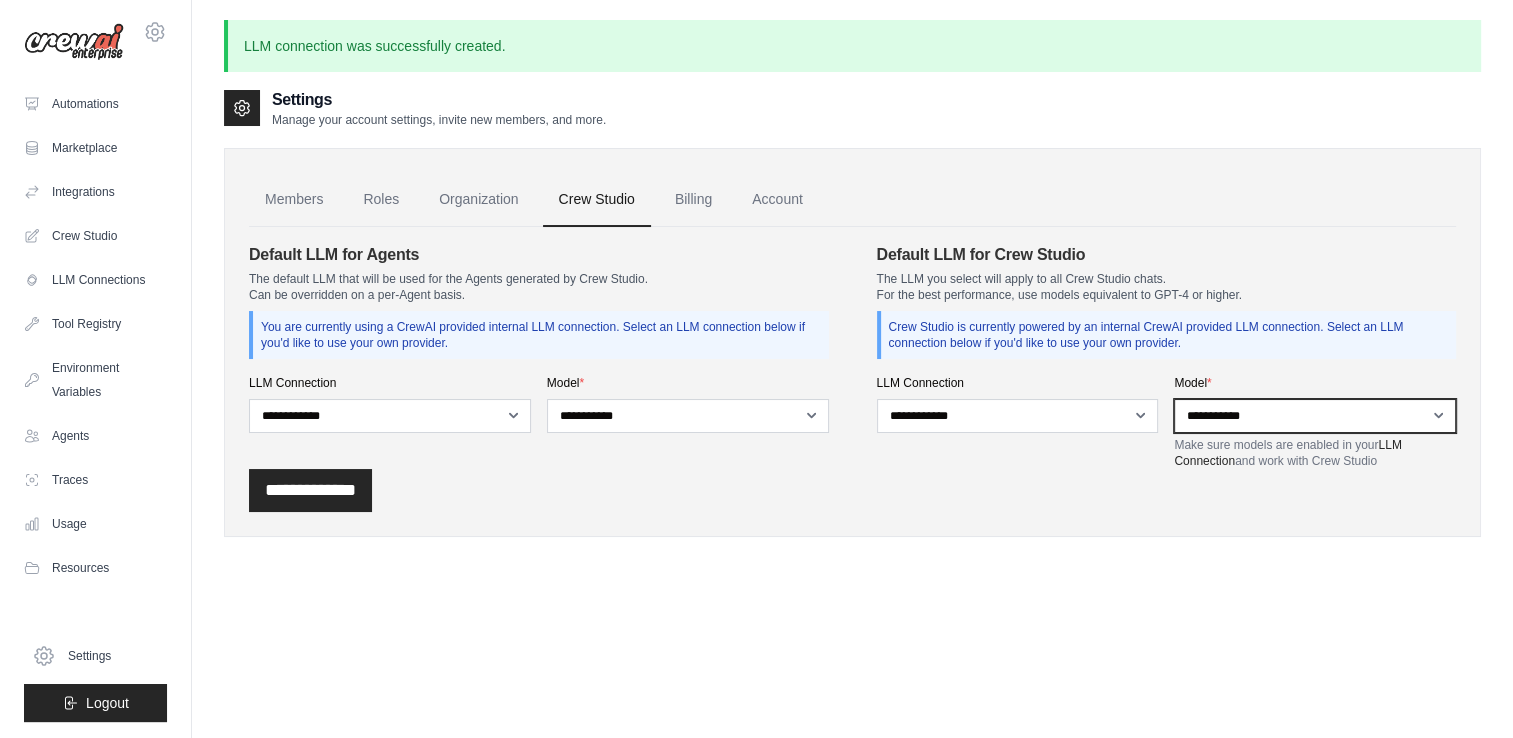 click on "**********" at bounding box center (1315, 416) 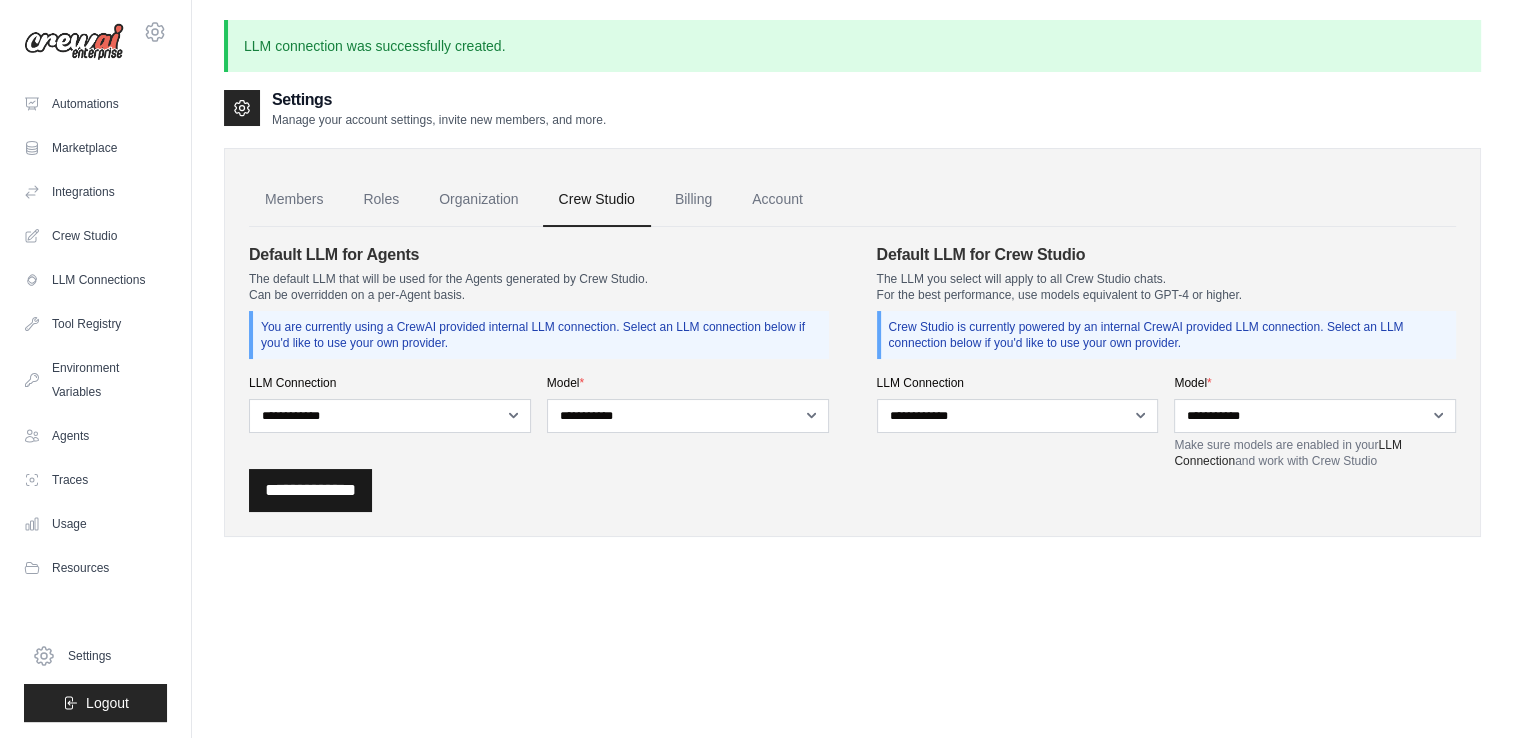 click on "**********" at bounding box center [310, 490] 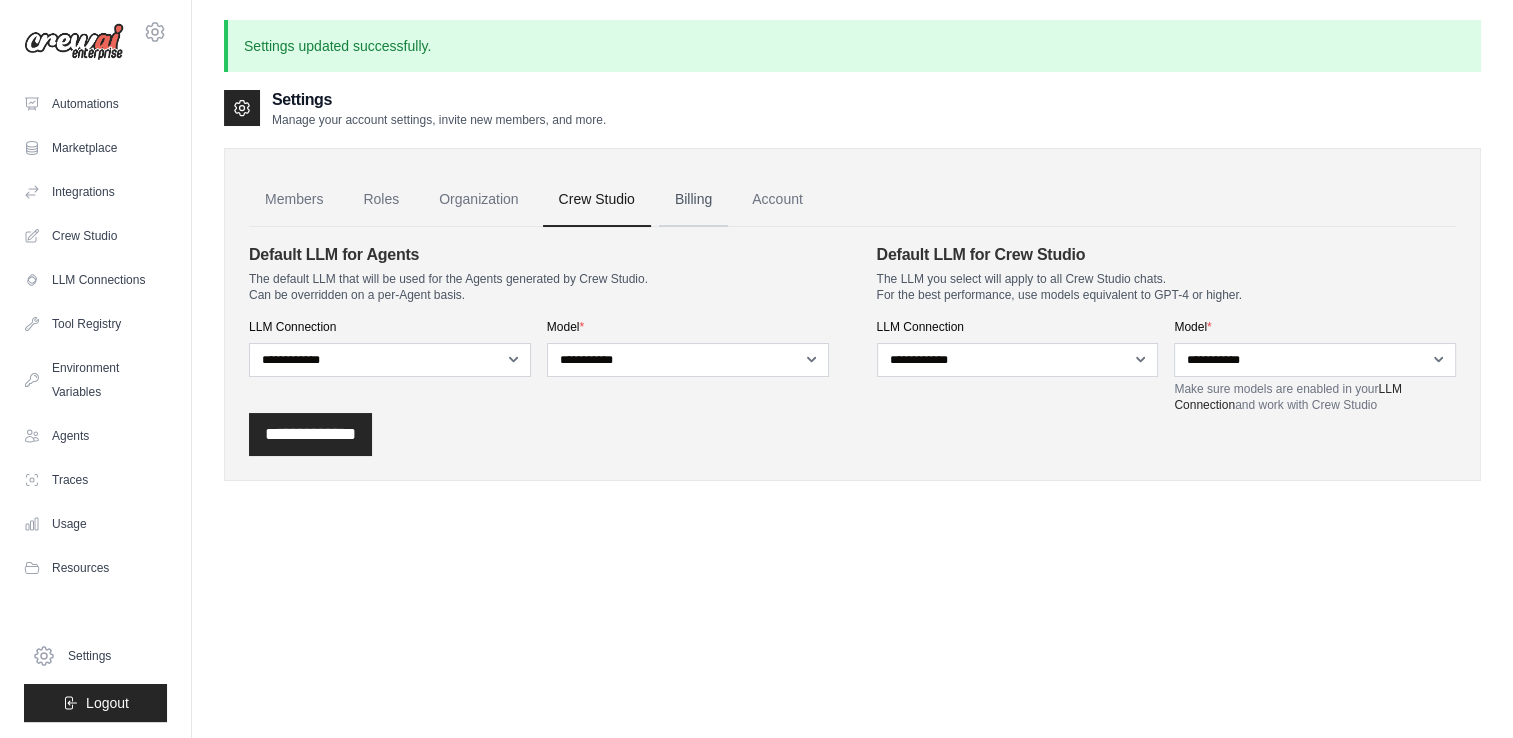 click on "Billing" at bounding box center (693, 200) 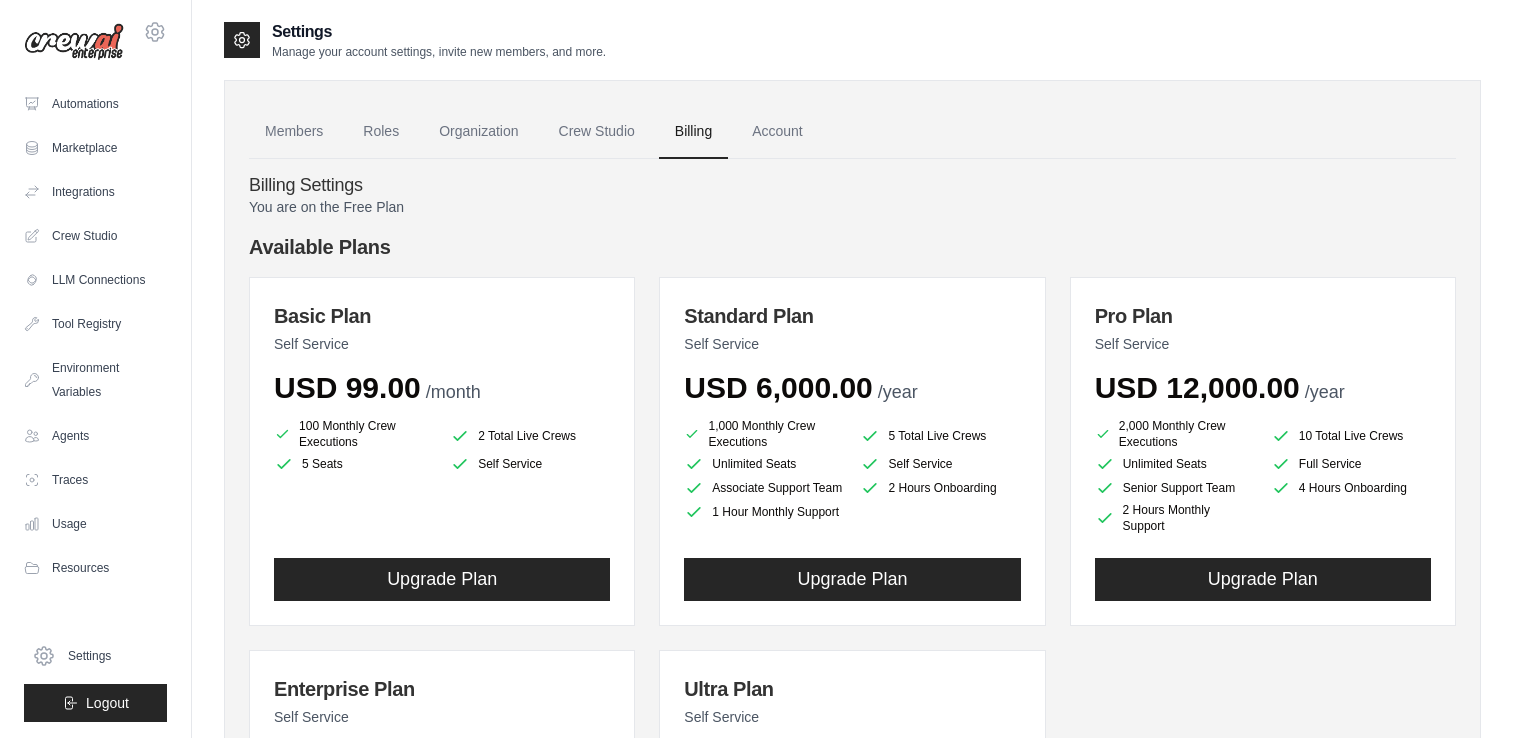 scroll, scrollTop: 0, scrollLeft: 0, axis: both 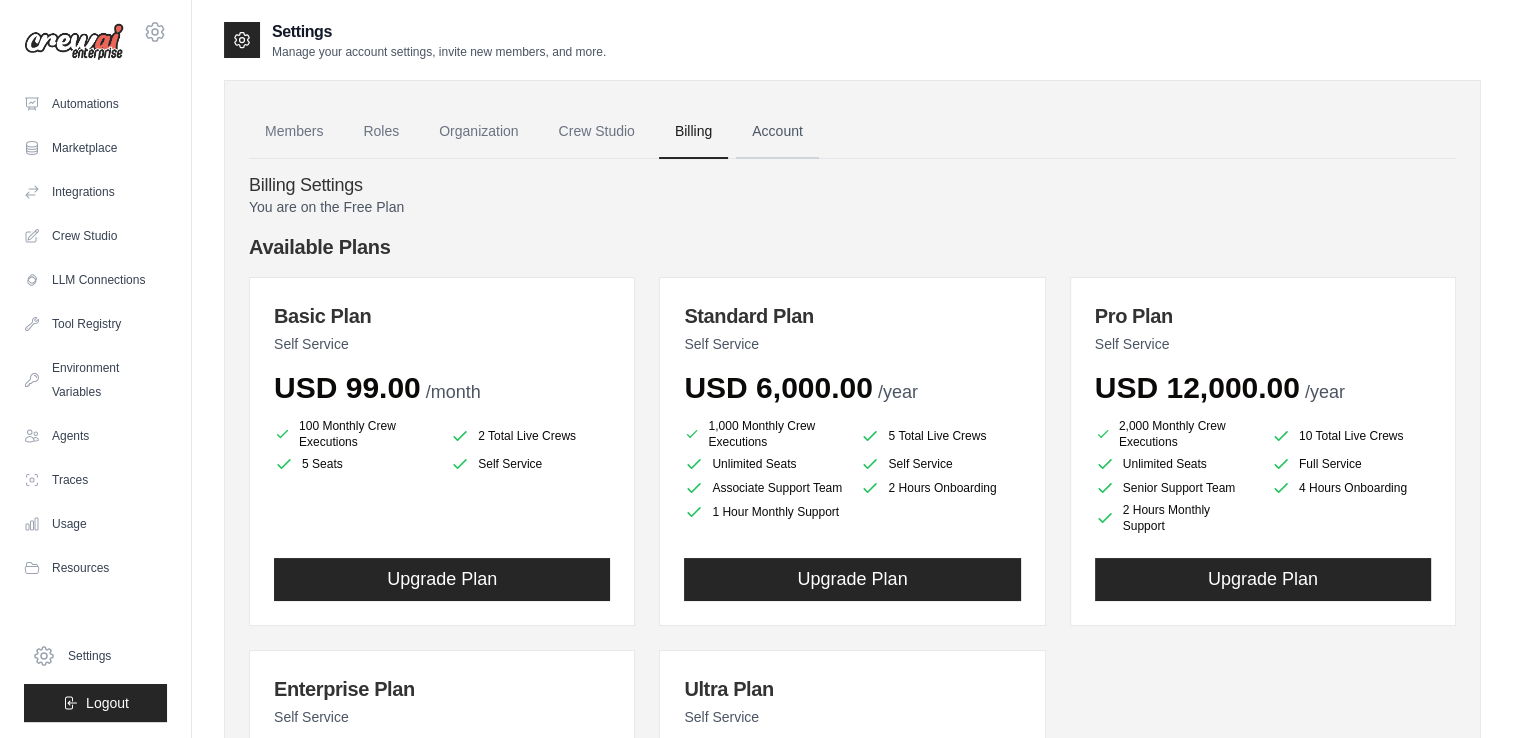 click on "Account" at bounding box center (777, 132) 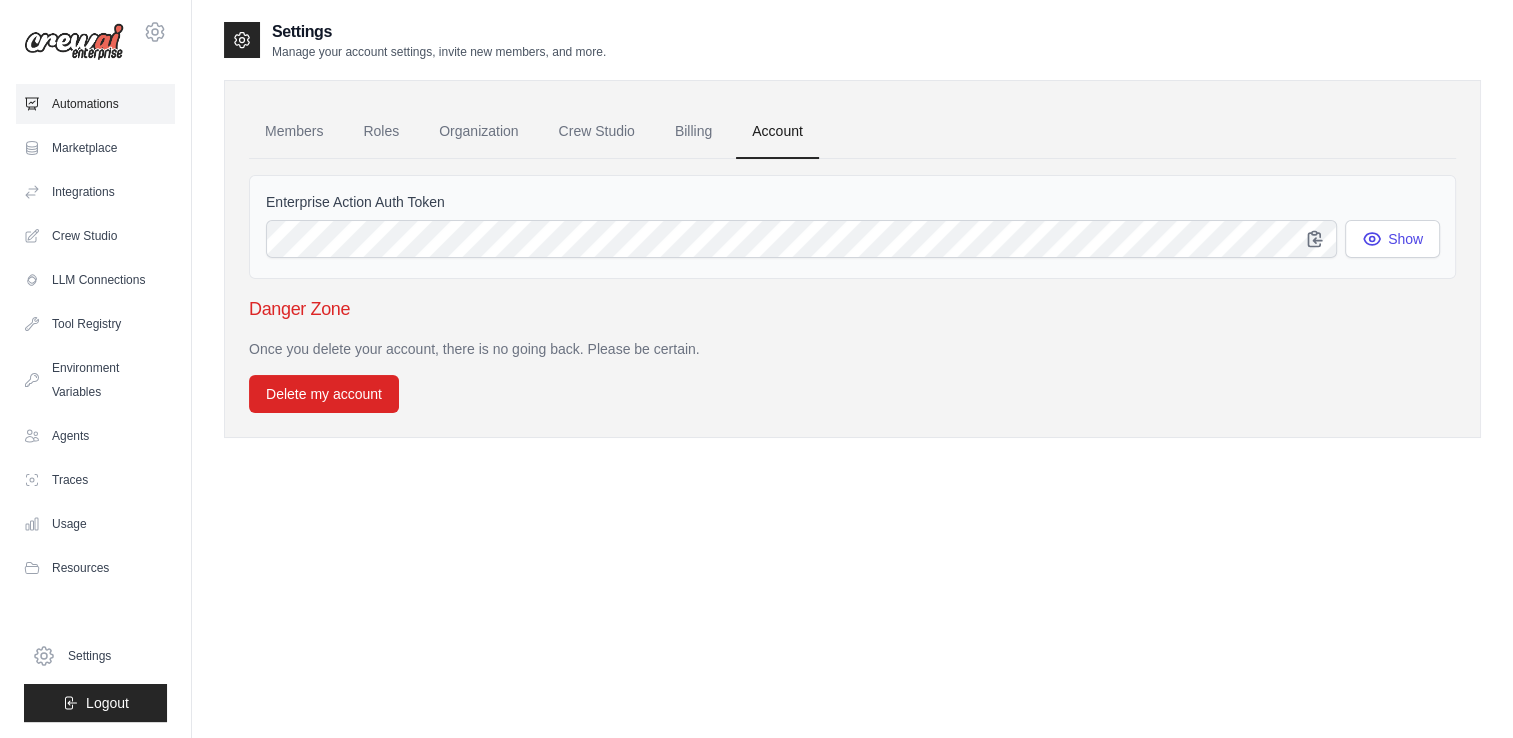 click on "Automations" at bounding box center [95, 104] 